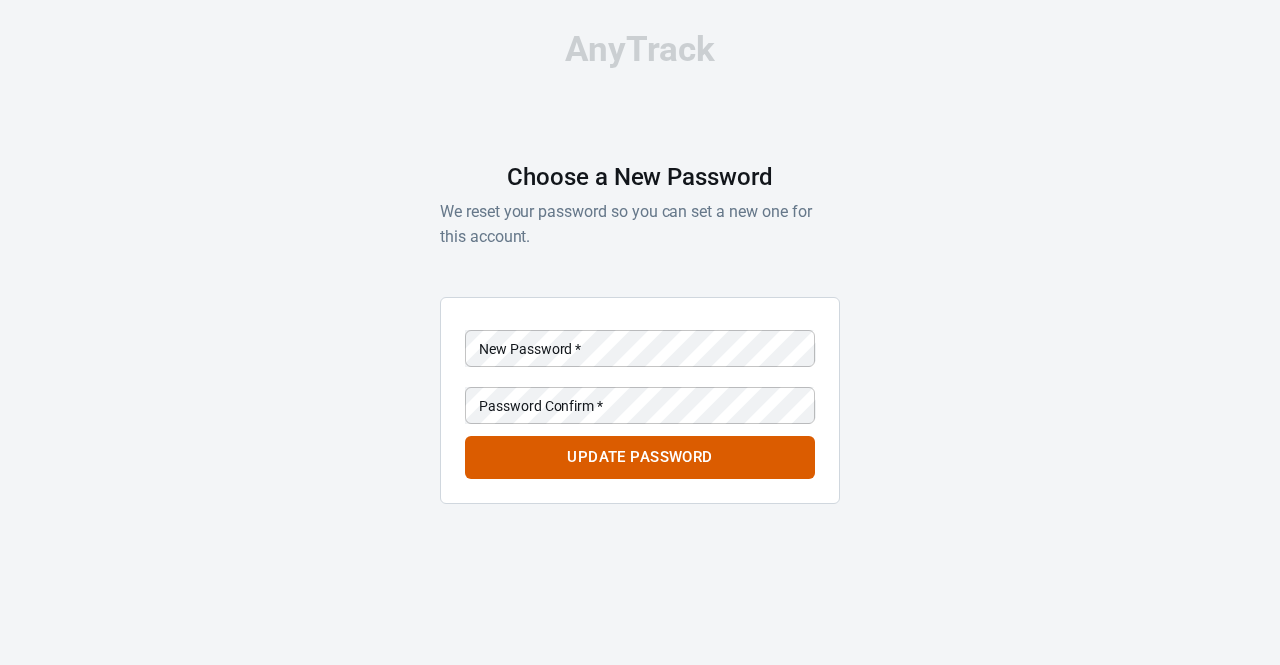 scroll, scrollTop: 0, scrollLeft: 0, axis: both 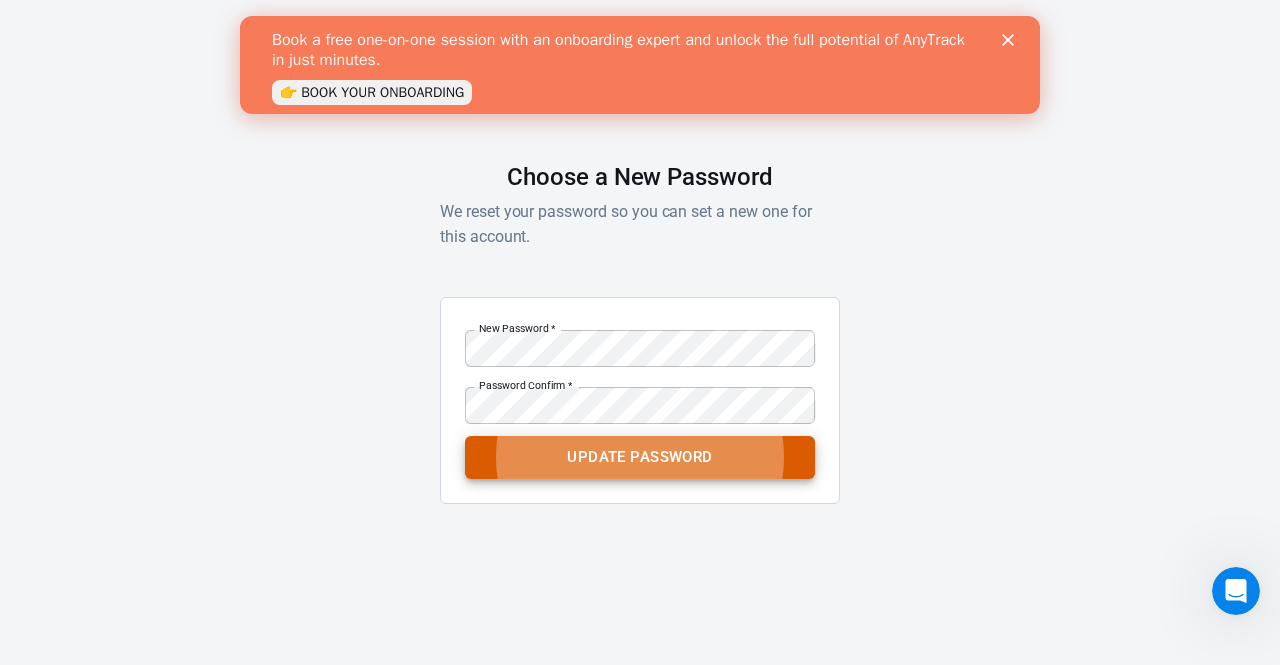click on "Update Password" at bounding box center [640, 457] 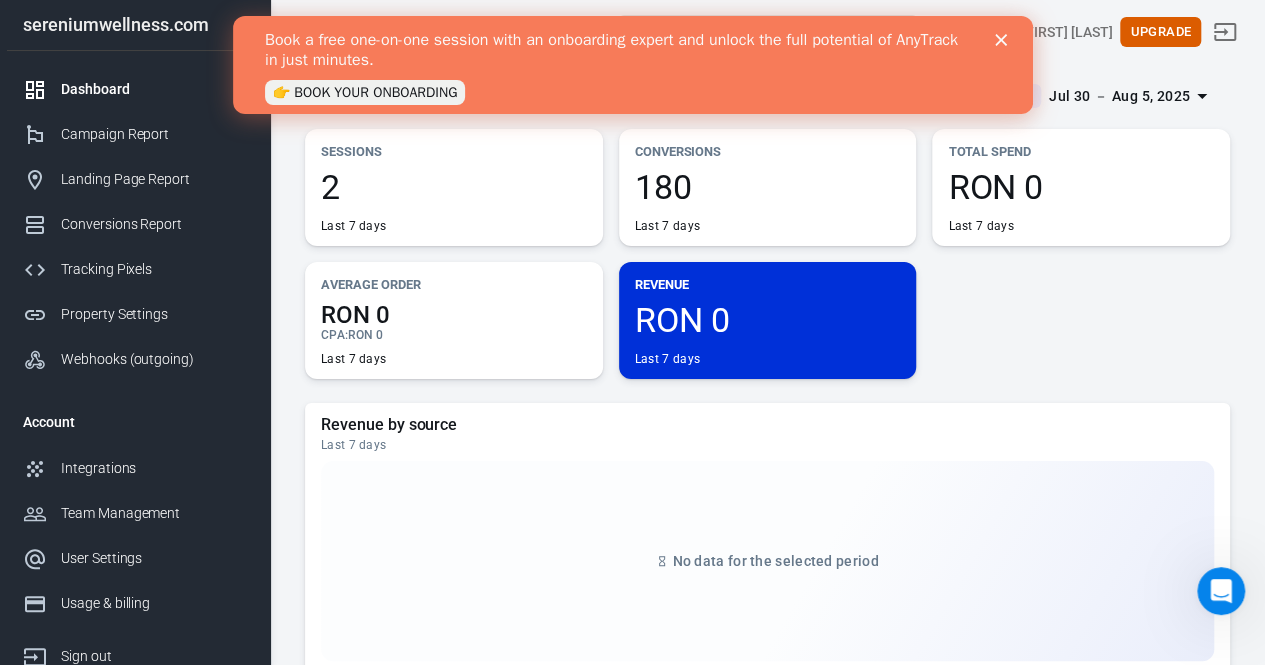 click 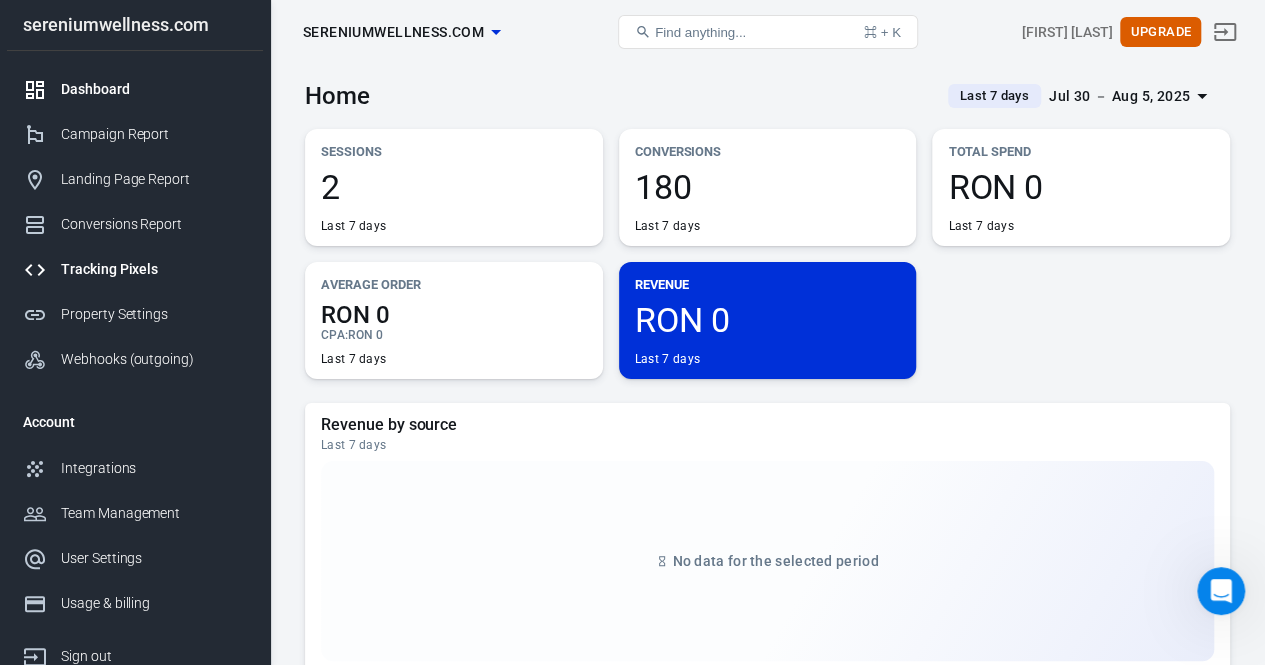 click on "Tracking Pixels" at bounding box center [154, 269] 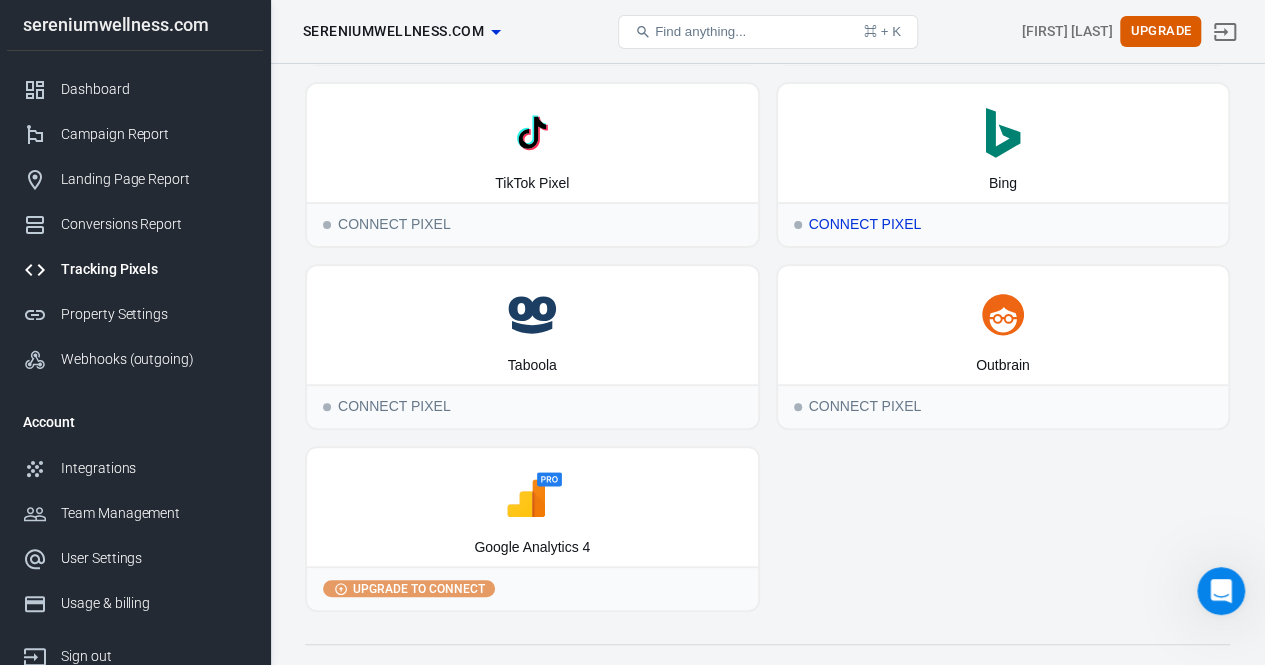 scroll, scrollTop: 226, scrollLeft: 0, axis: vertical 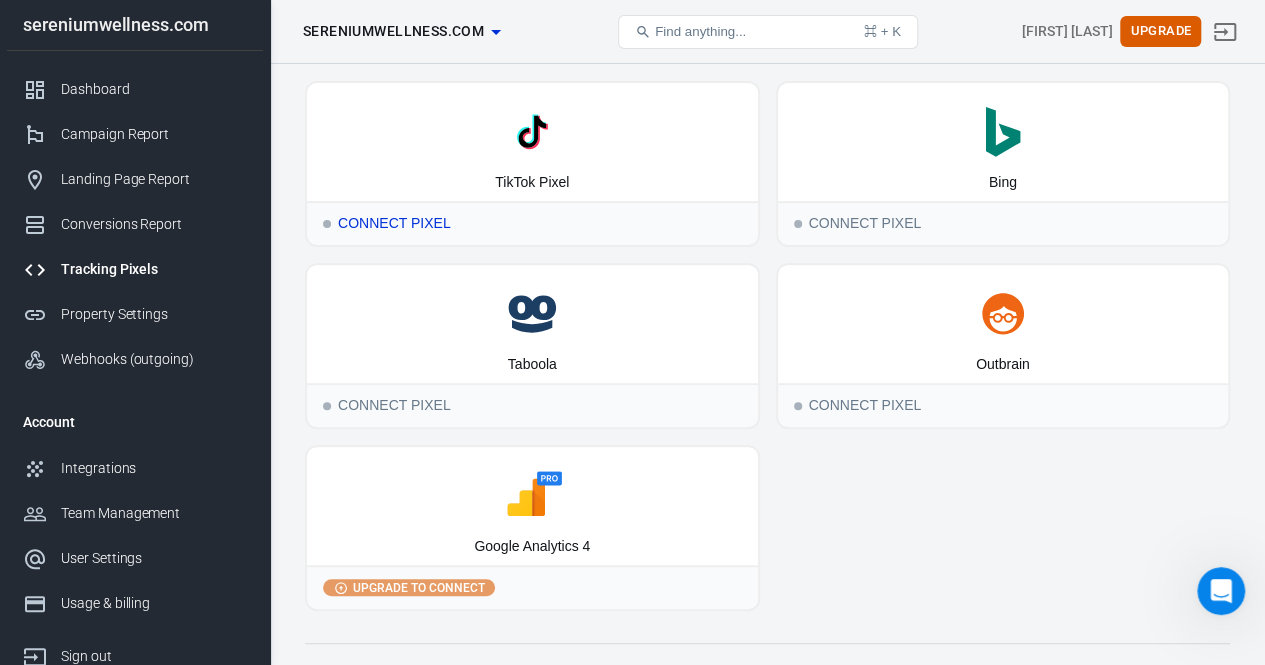 click on "Connect Pixel" at bounding box center [532, 223] 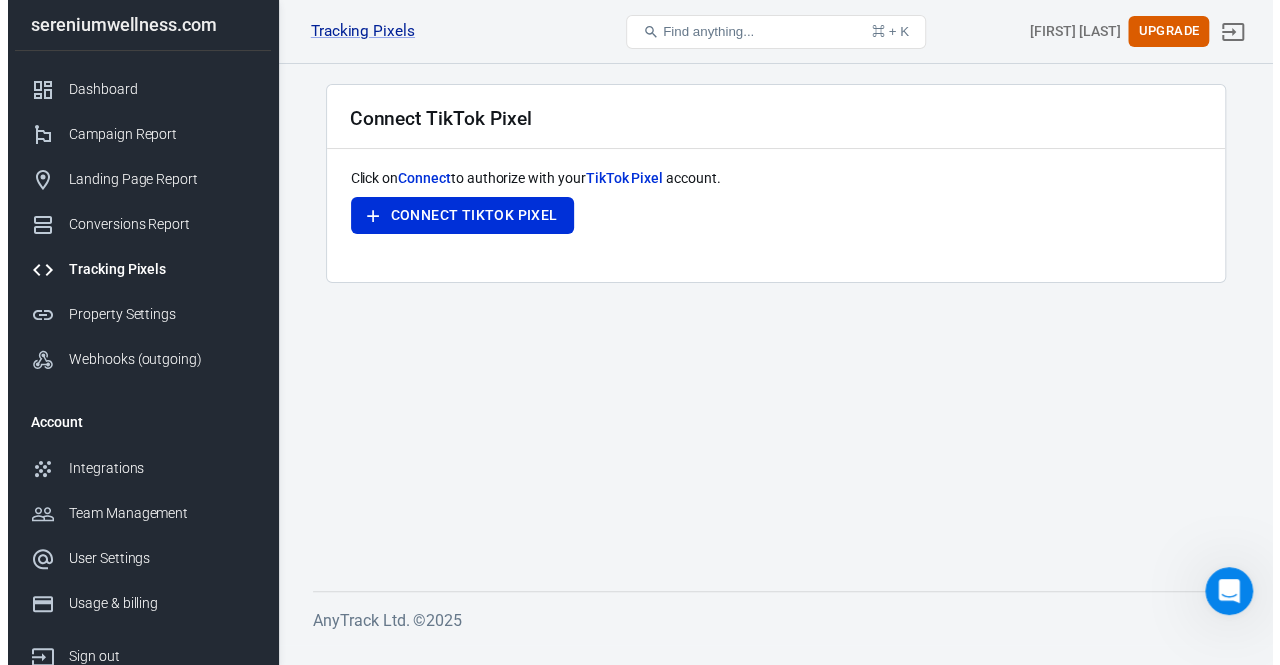 scroll, scrollTop: 0, scrollLeft: 0, axis: both 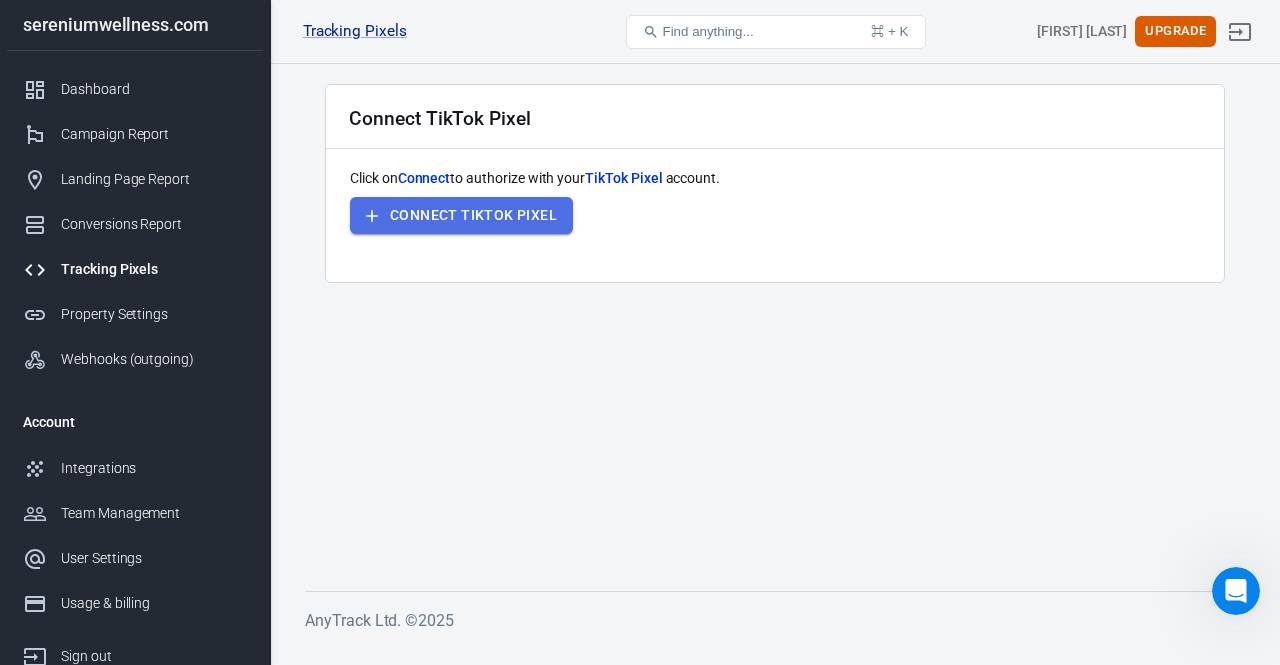 click on "Connect TikTok Pixel" at bounding box center [461, 215] 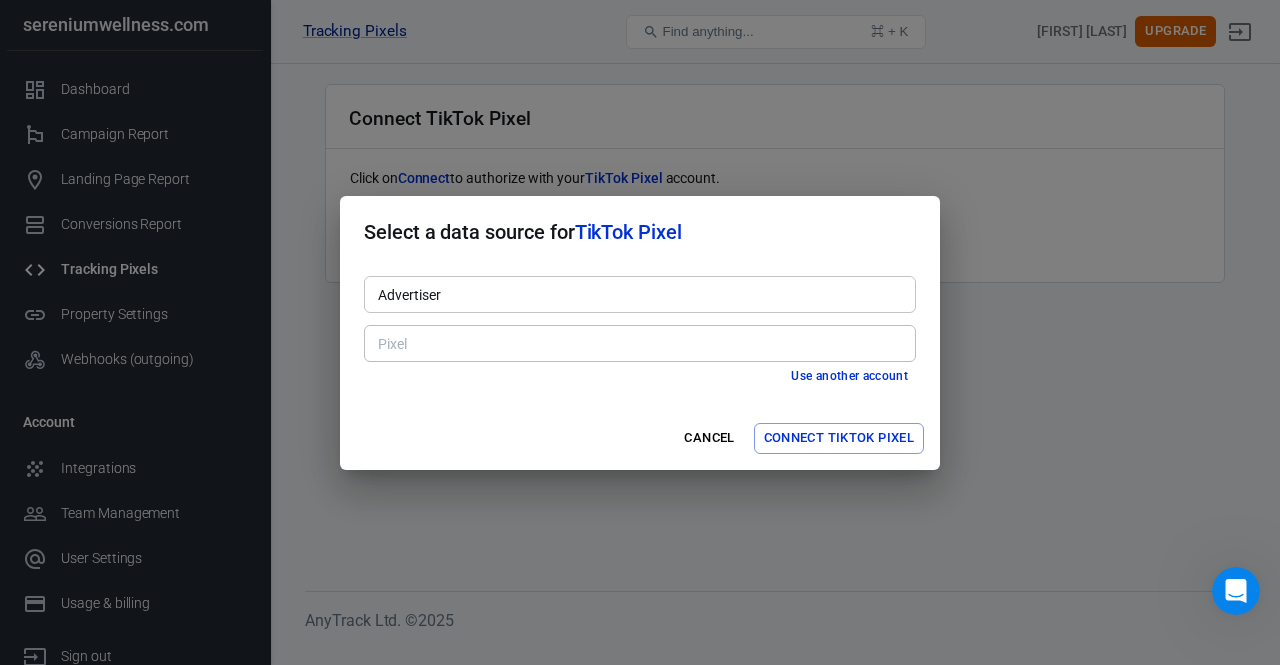 click on "Advertiser" at bounding box center [638, 294] 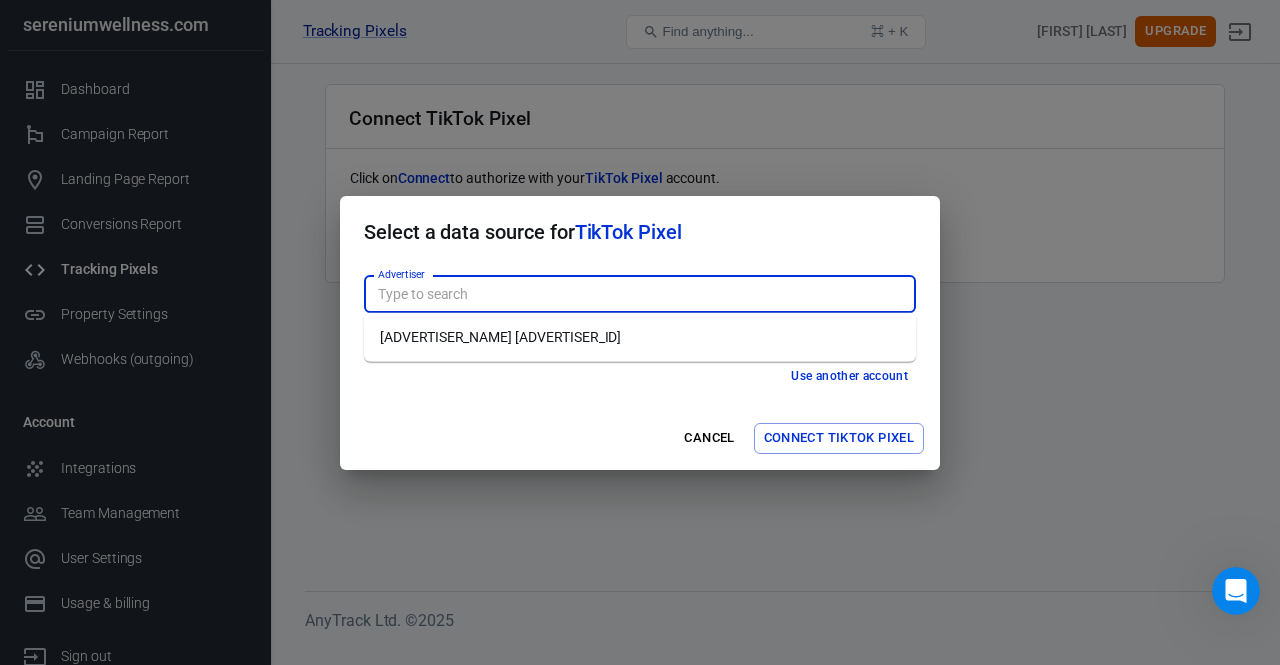 click on "Serenium Wellness0708 [7524744100693114897]" at bounding box center [640, 337] 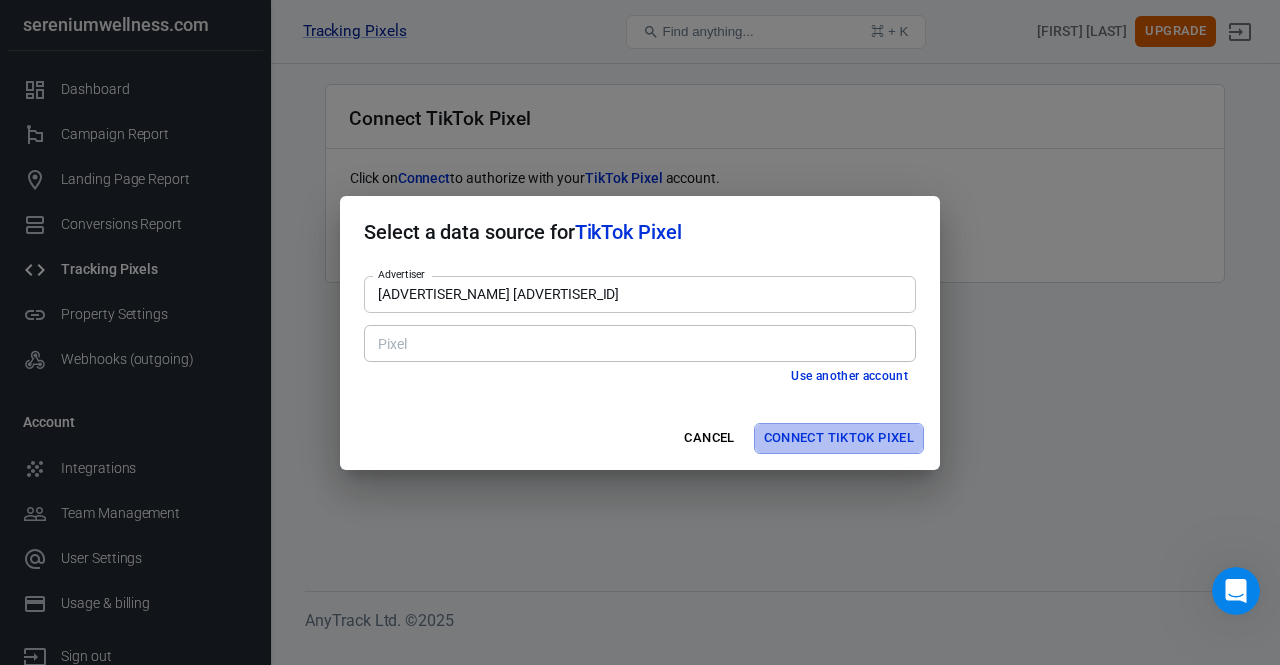 click on "Connect TikTok Pixel" at bounding box center [839, 438] 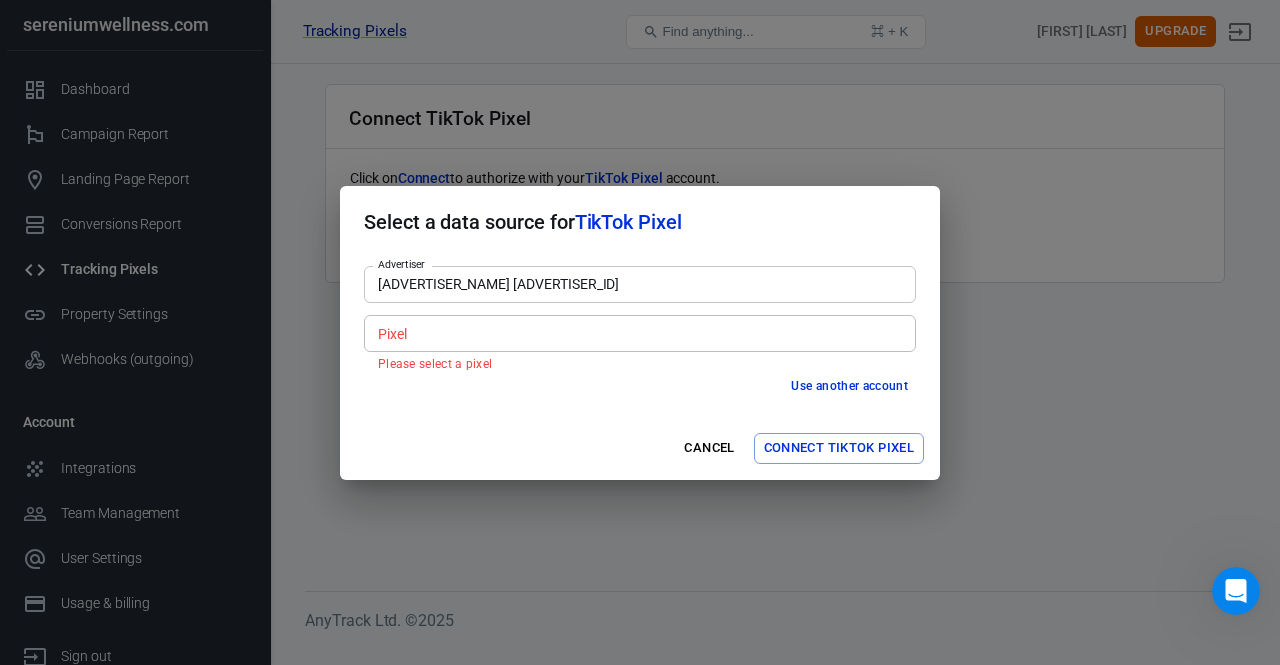 click on "Serenium Wellness0708 [7524744100693114897]" at bounding box center [638, 284] 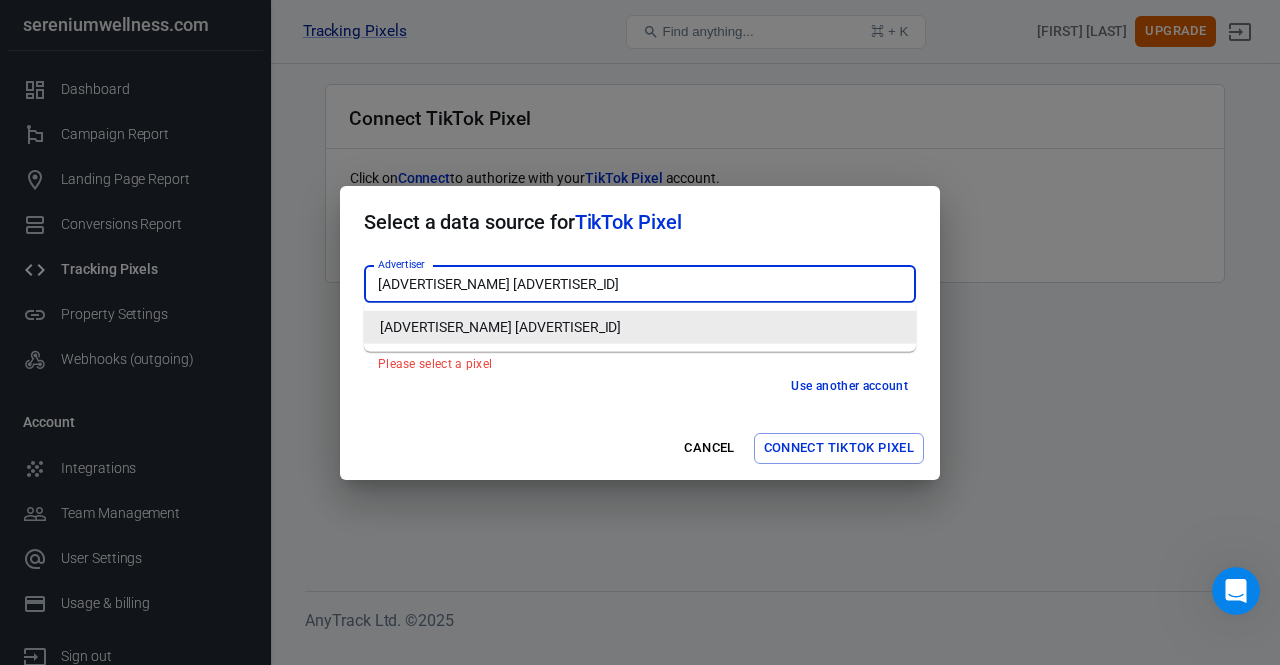 click on "Select a data source for  TikTok Pixel" at bounding box center [640, 222] 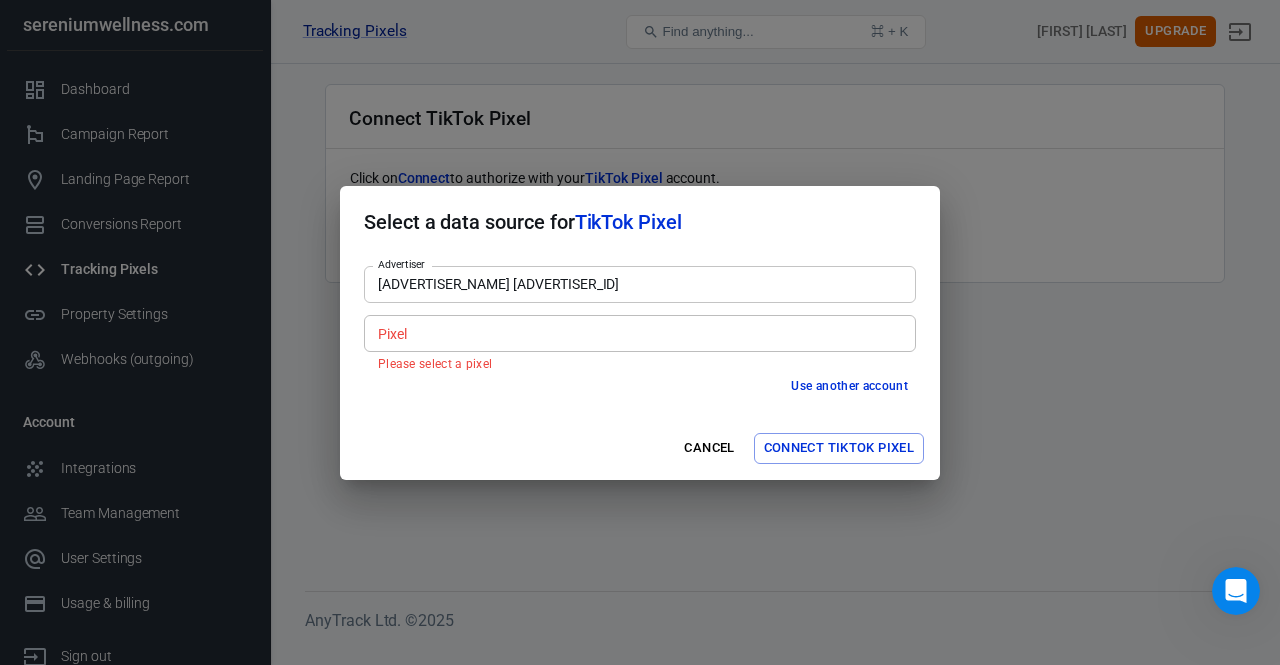 click on "Serenium Wellness0708 [7524744100693114897]" at bounding box center [638, 284] 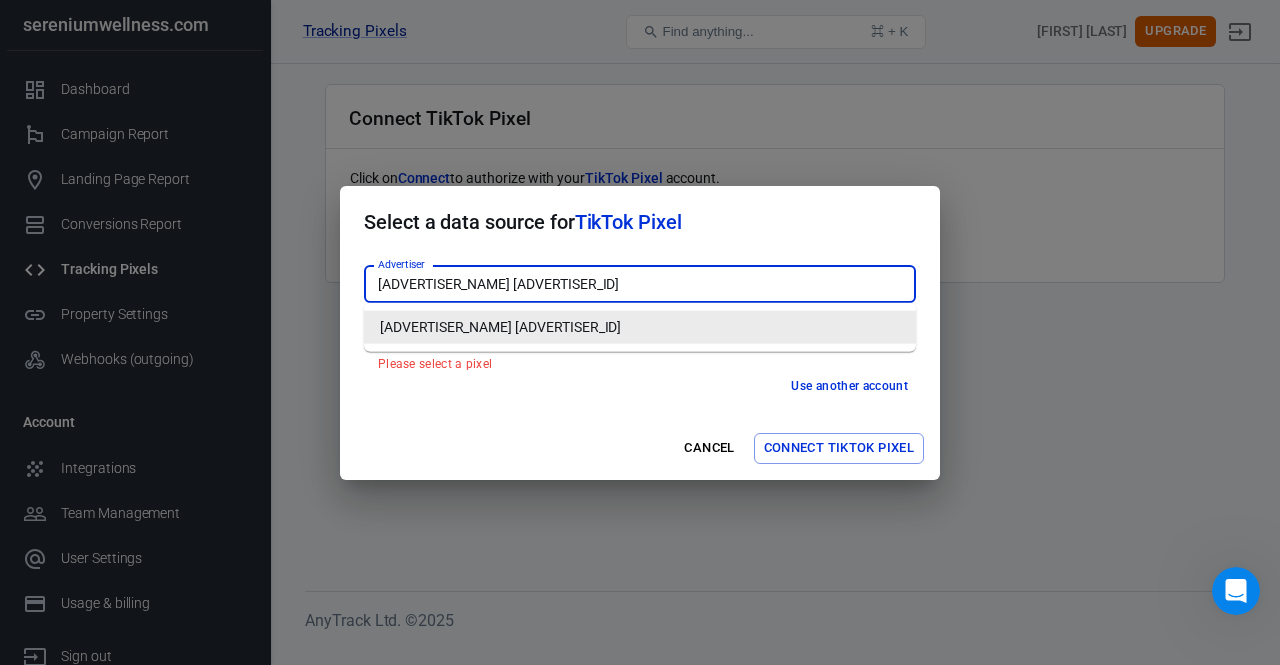 click on "Serenium Wellness0708 [7524744100693114897]" at bounding box center (640, 327) 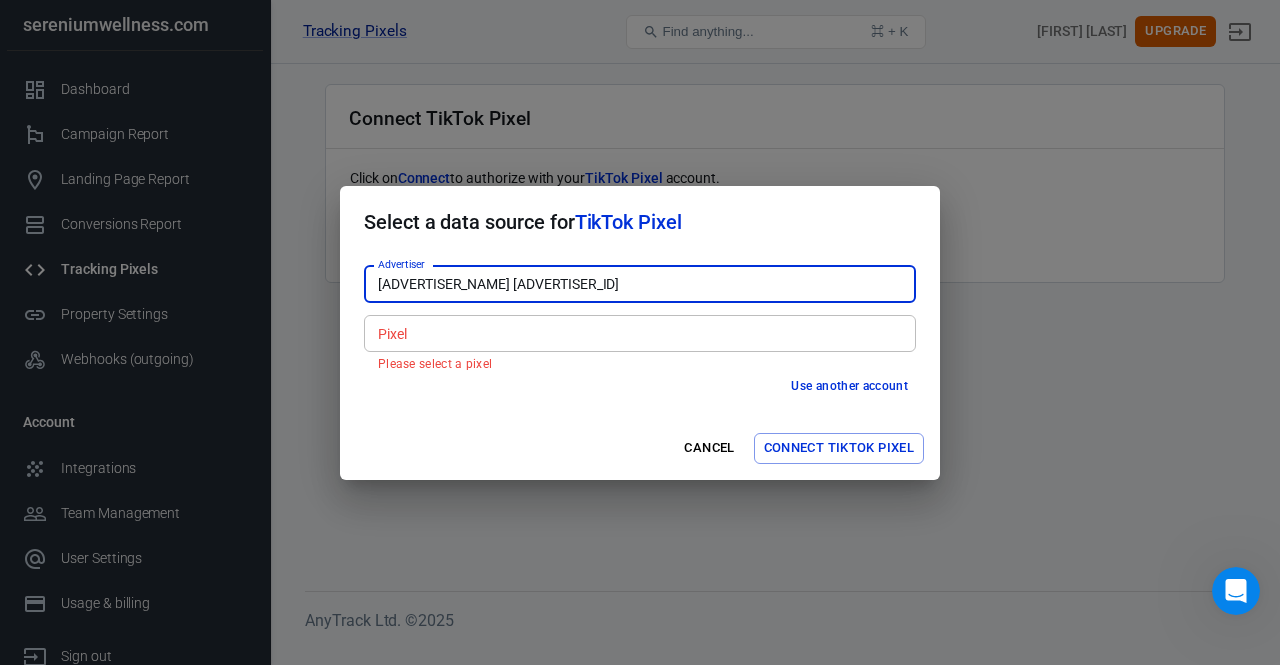 click on "Select a data source for  TikTok Pixel" at bounding box center [640, 222] 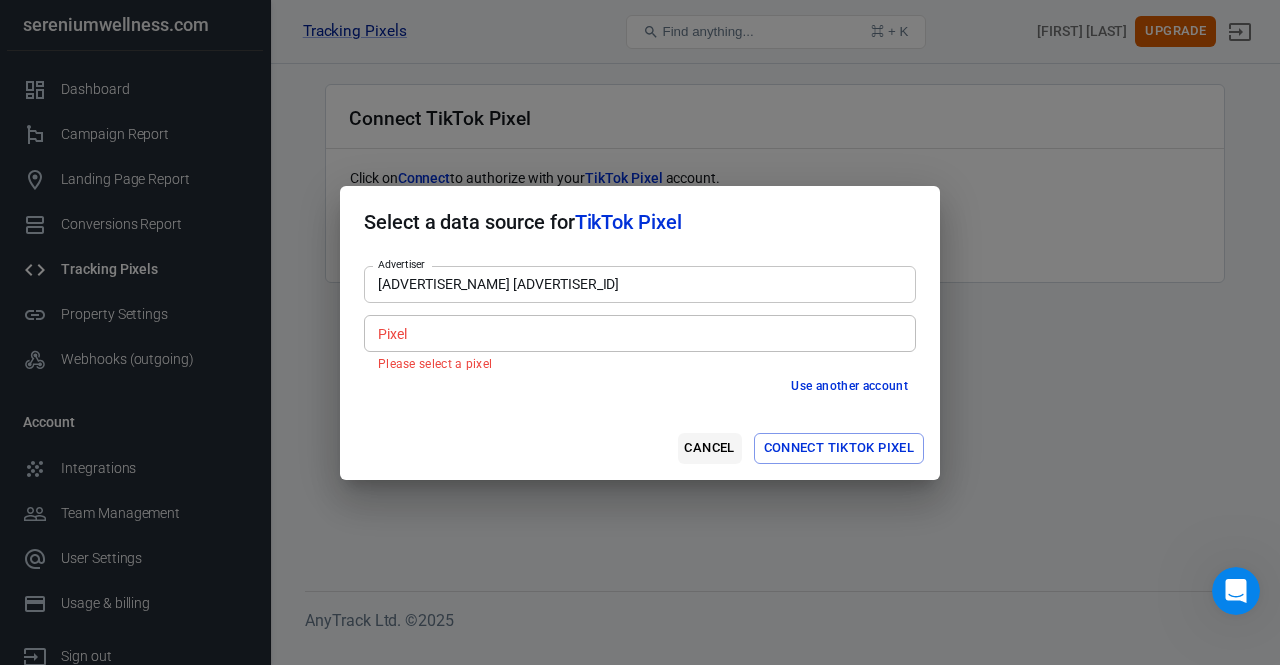 click on "Cancel" at bounding box center [710, 448] 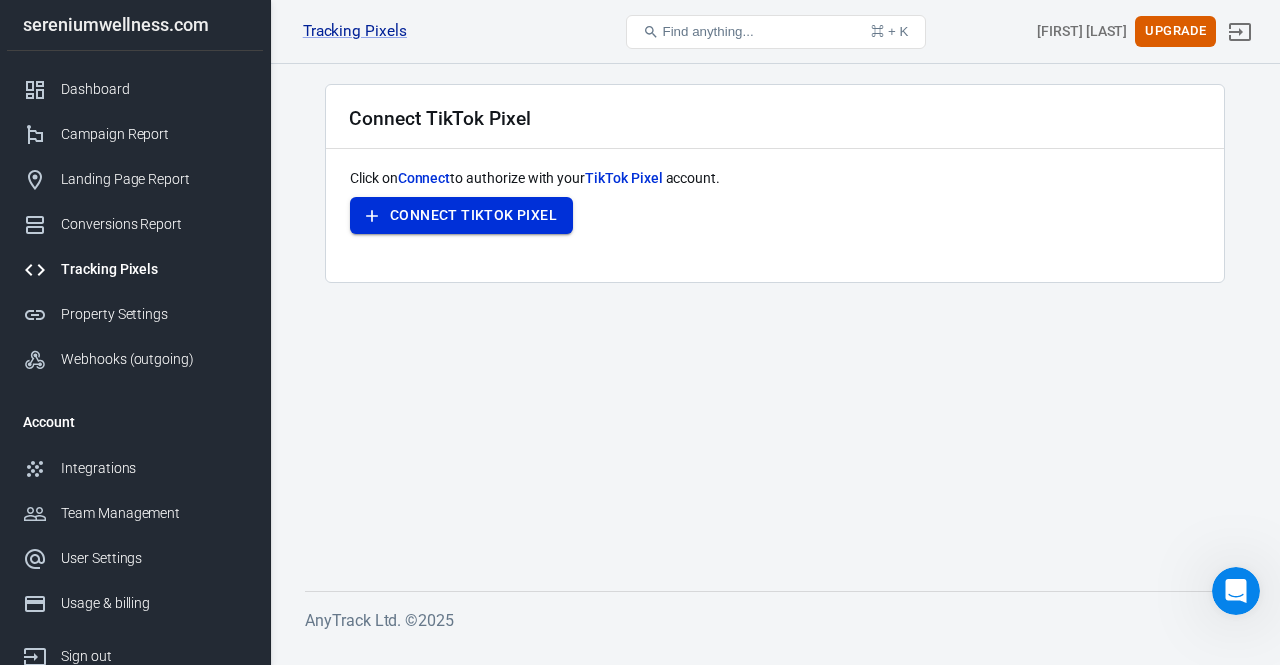 click on "Connect TikTok Pixel" at bounding box center [461, 215] 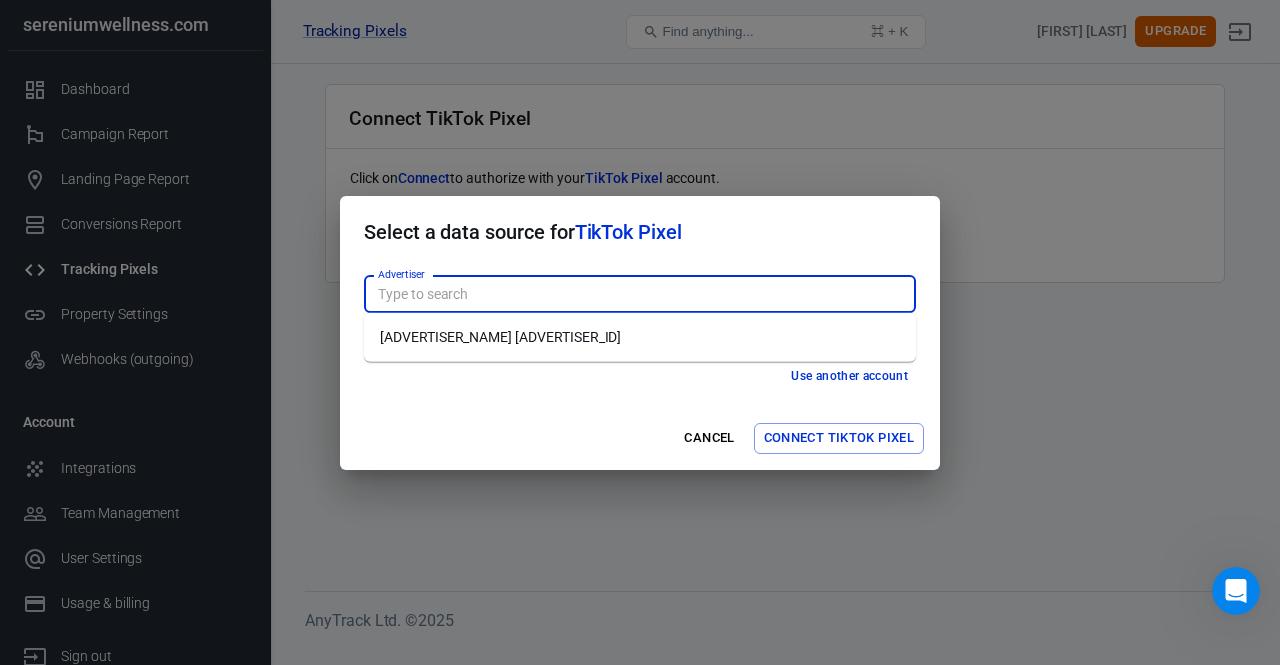 click on "Advertiser" at bounding box center [638, 294] 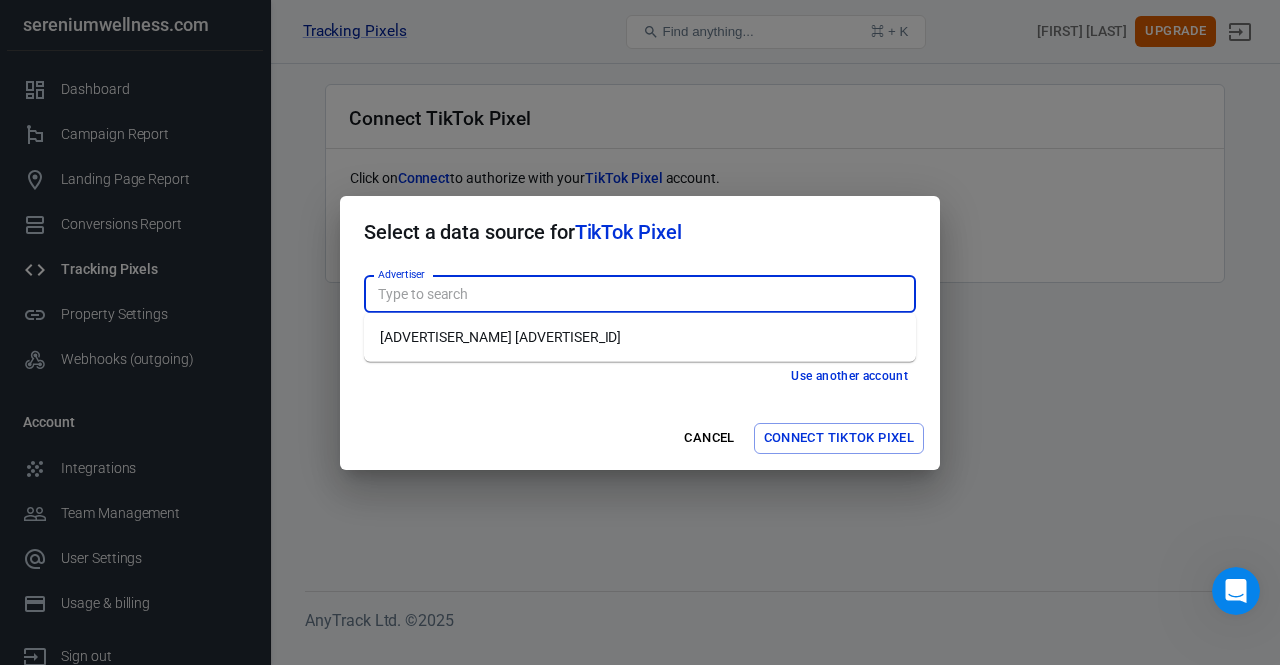 click on "Serenium Wellness0708 [7524744100693114897]" at bounding box center (640, 337) 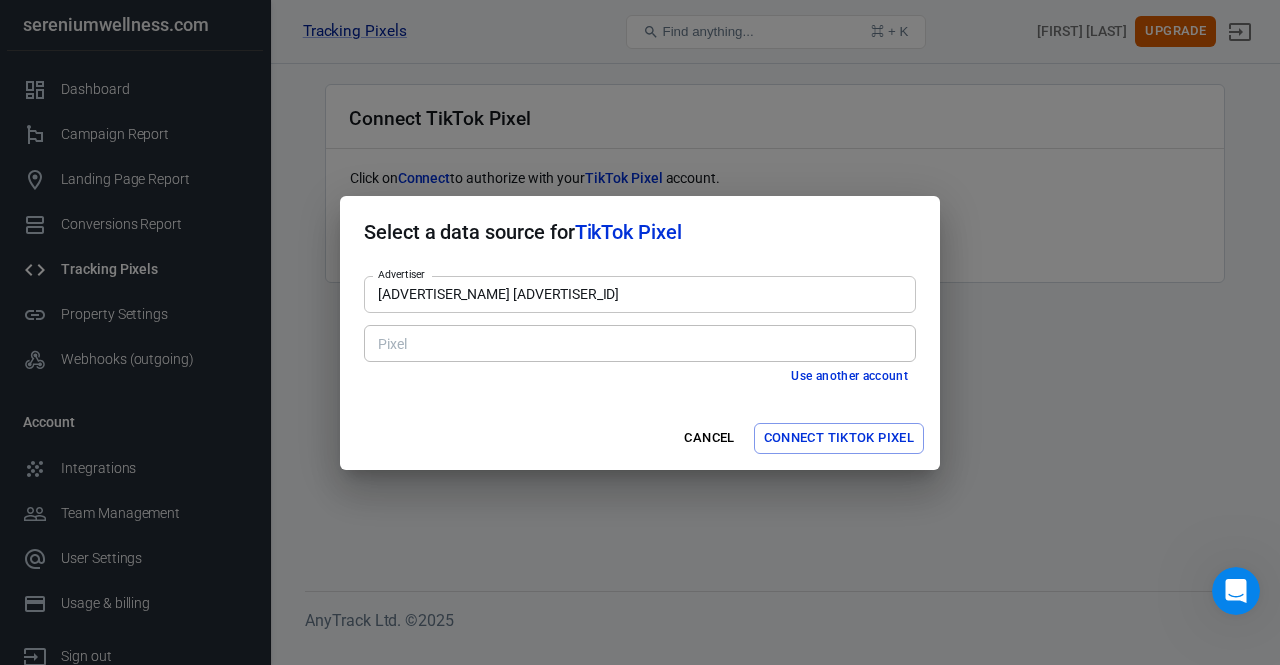 click on "Pixel" at bounding box center (640, 343) 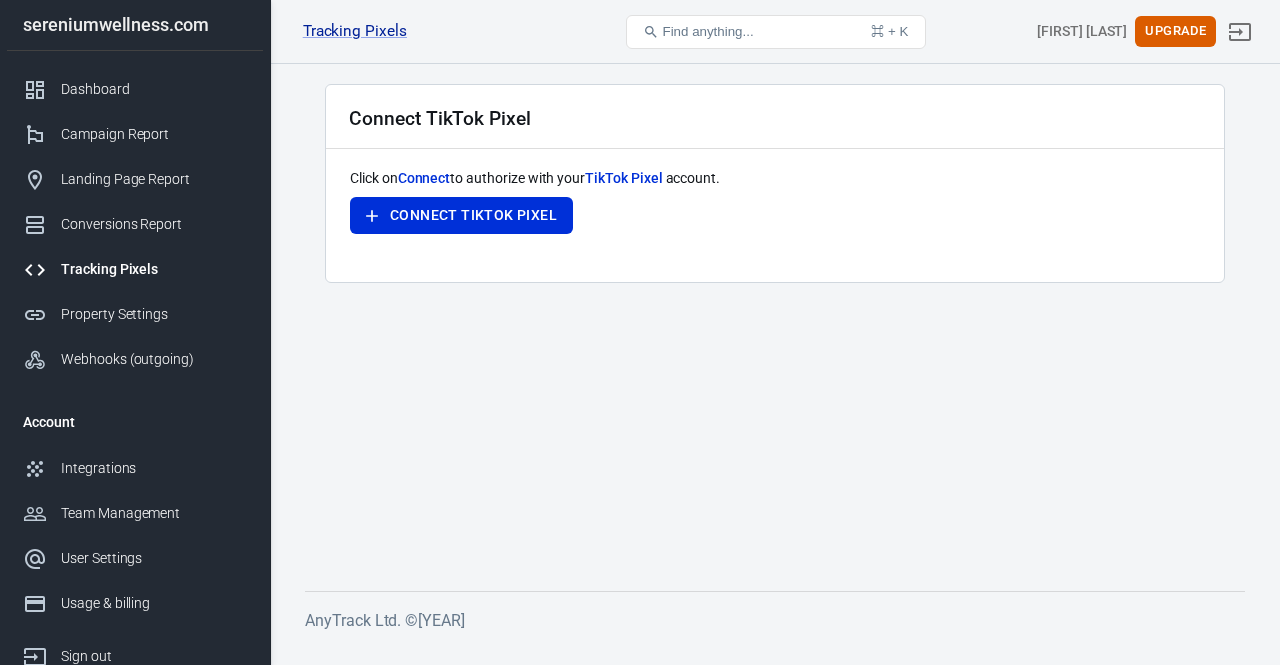 scroll, scrollTop: 0, scrollLeft: 0, axis: both 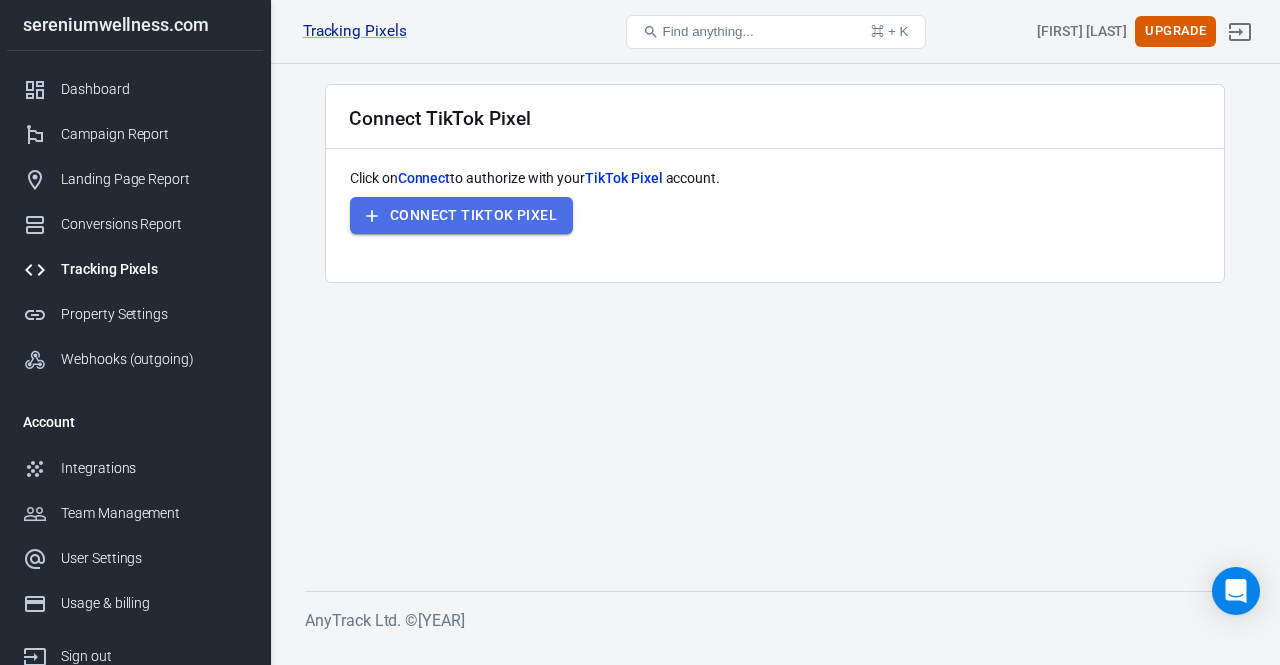 click on "Connect TikTok Pixel" at bounding box center (461, 215) 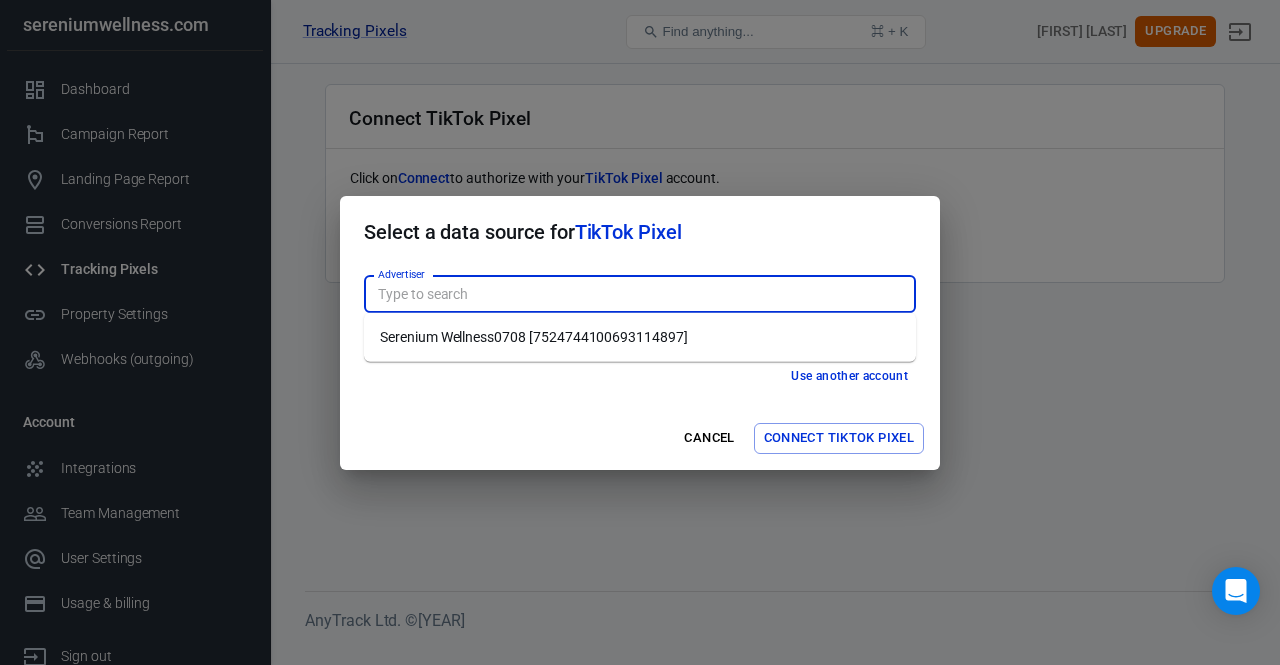 click on "Advertiser" at bounding box center [638, 294] 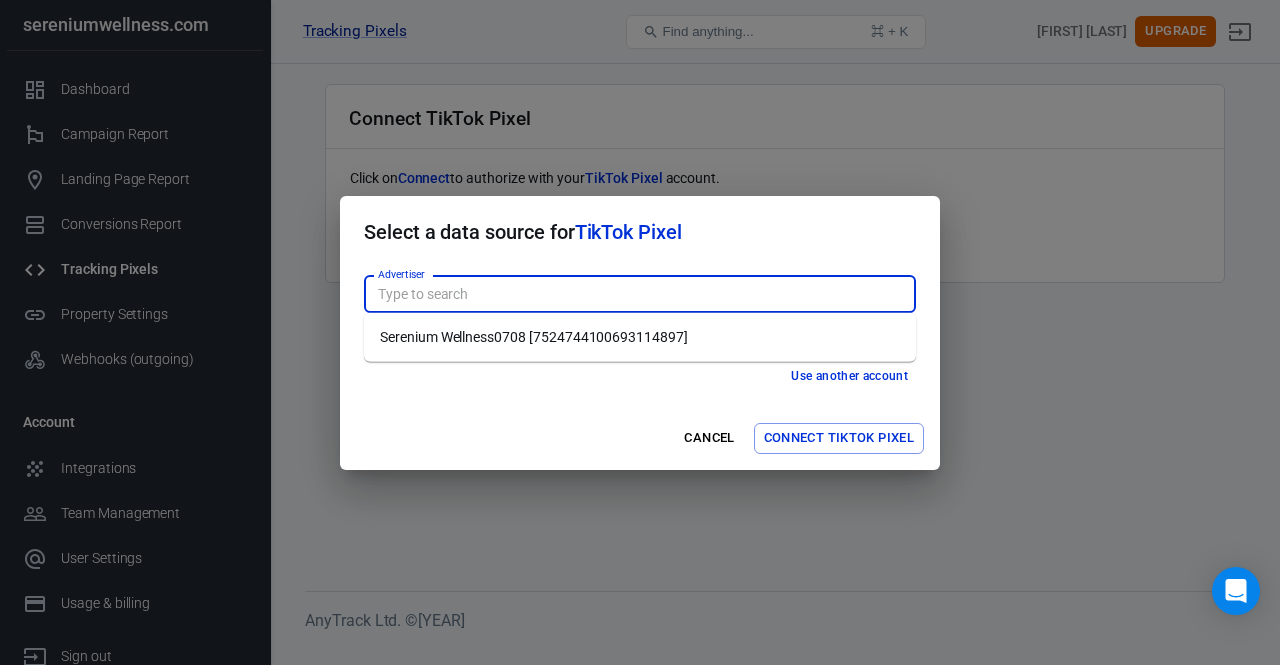 click on "Serenium Wellness0708 [7524744100693114897]" at bounding box center (640, 337) 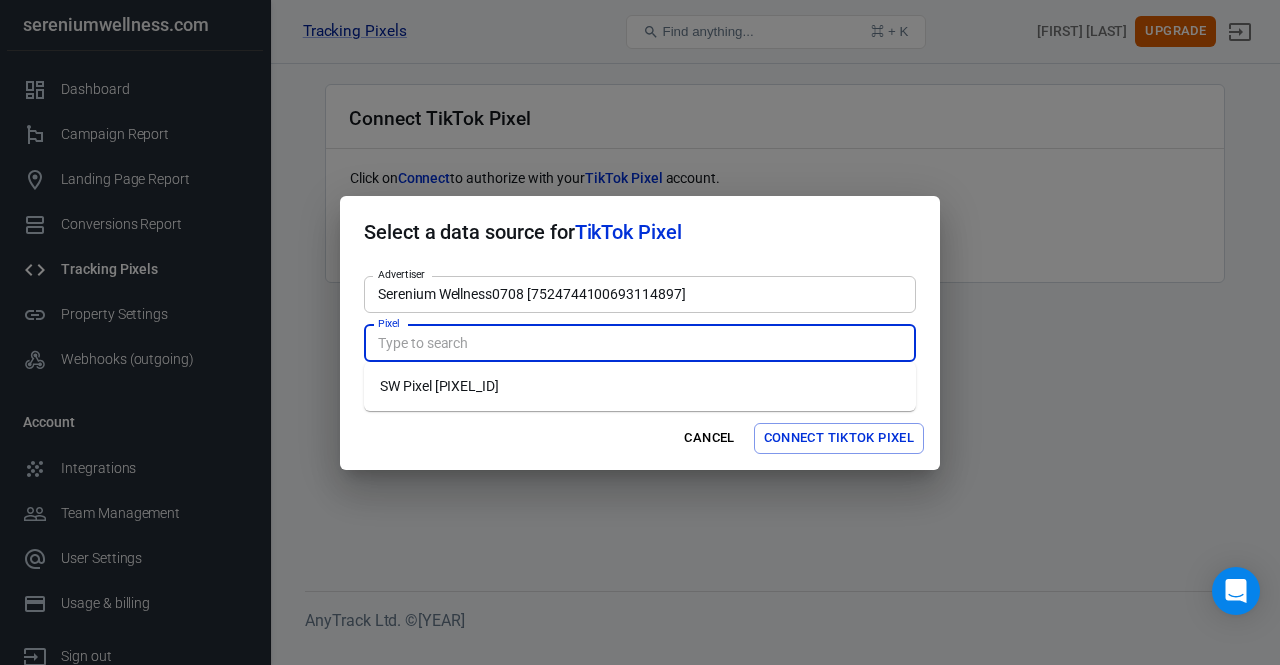 click on "Pixel" at bounding box center [638, 343] 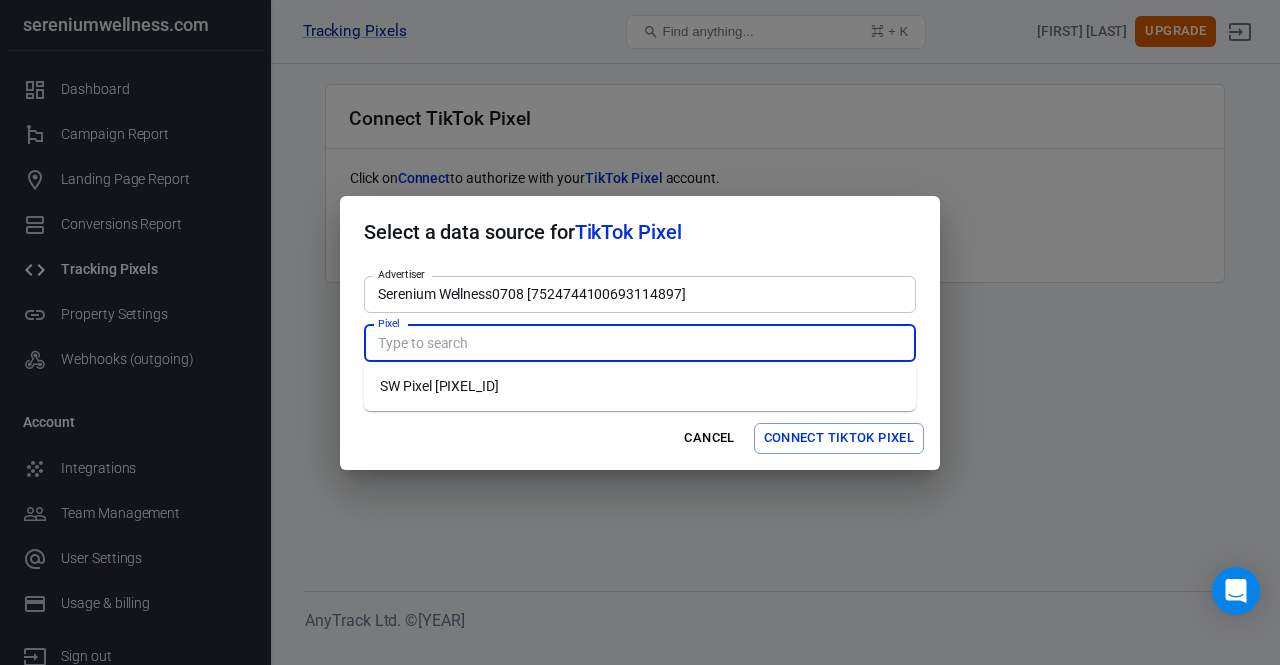 click on "SW Pixel [PIXEL_ID]" at bounding box center (640, 386) 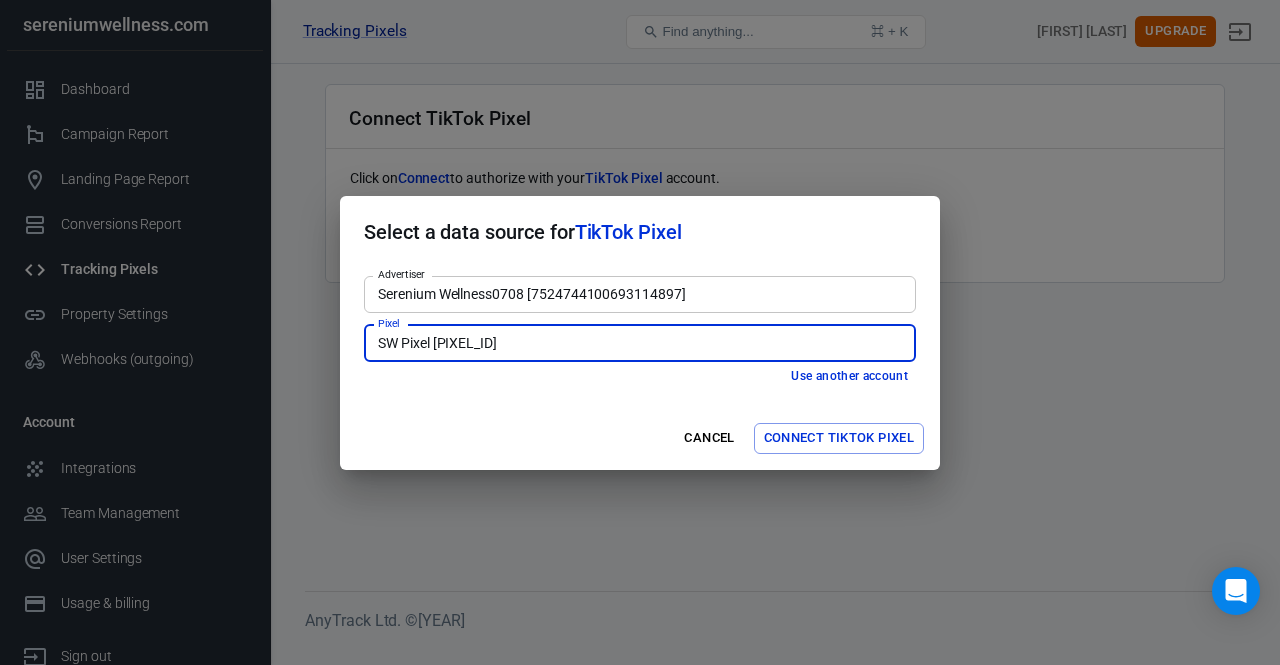type on "SW Pixel [PIXEL_ID]" 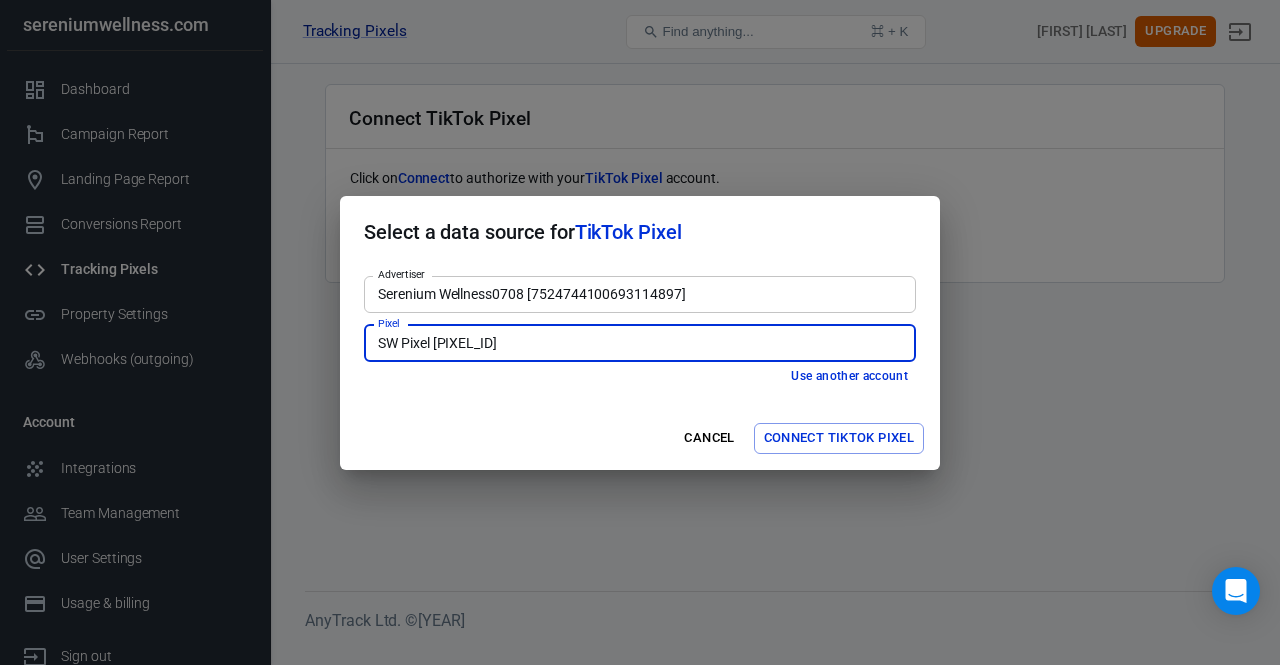 click on "Connect TikTok Pixel" at bounding box center [839, 438] 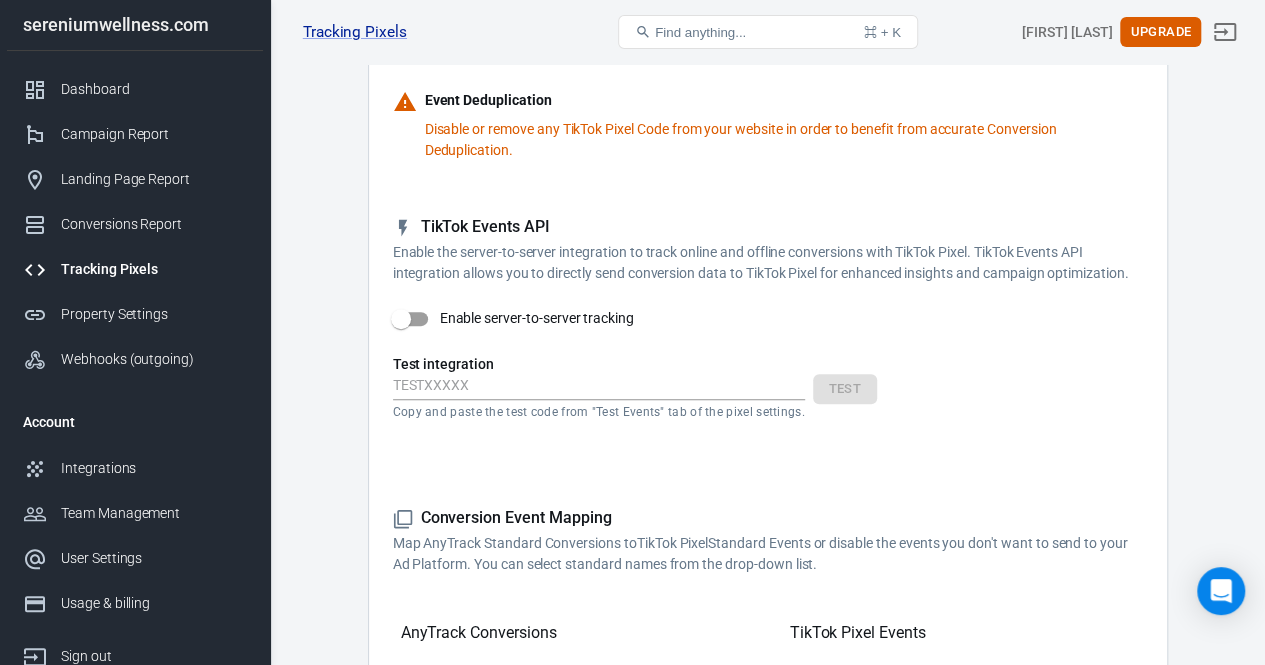 scroll, scrollTop: 296, scrollLeft: 0, axis: vertical 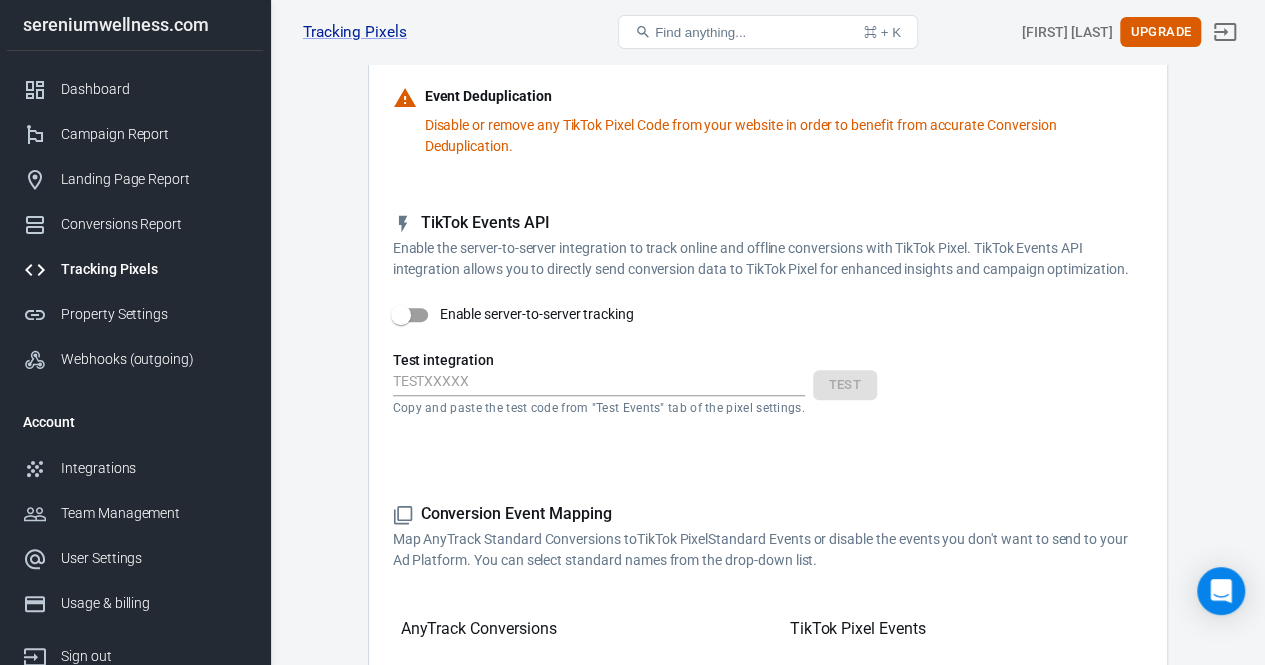 click on "Enable server-to-server tracking" at bounding box center (401, 315) 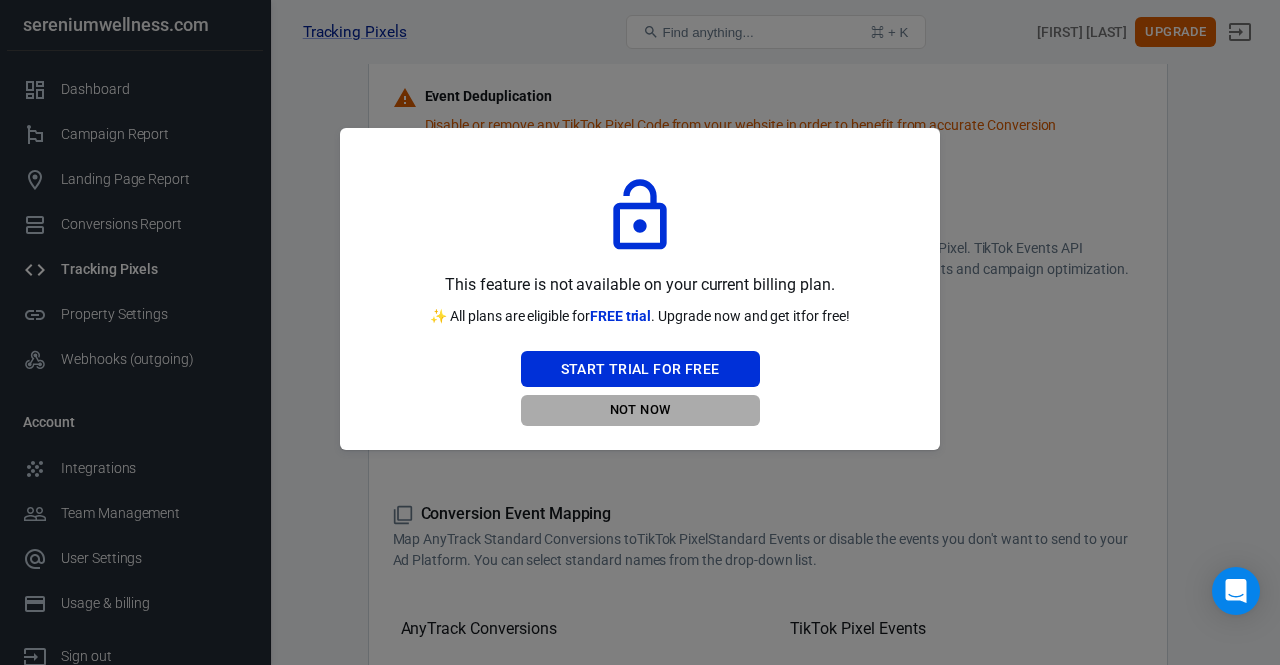 click on "Not Now" at bounding box center [640, 410] 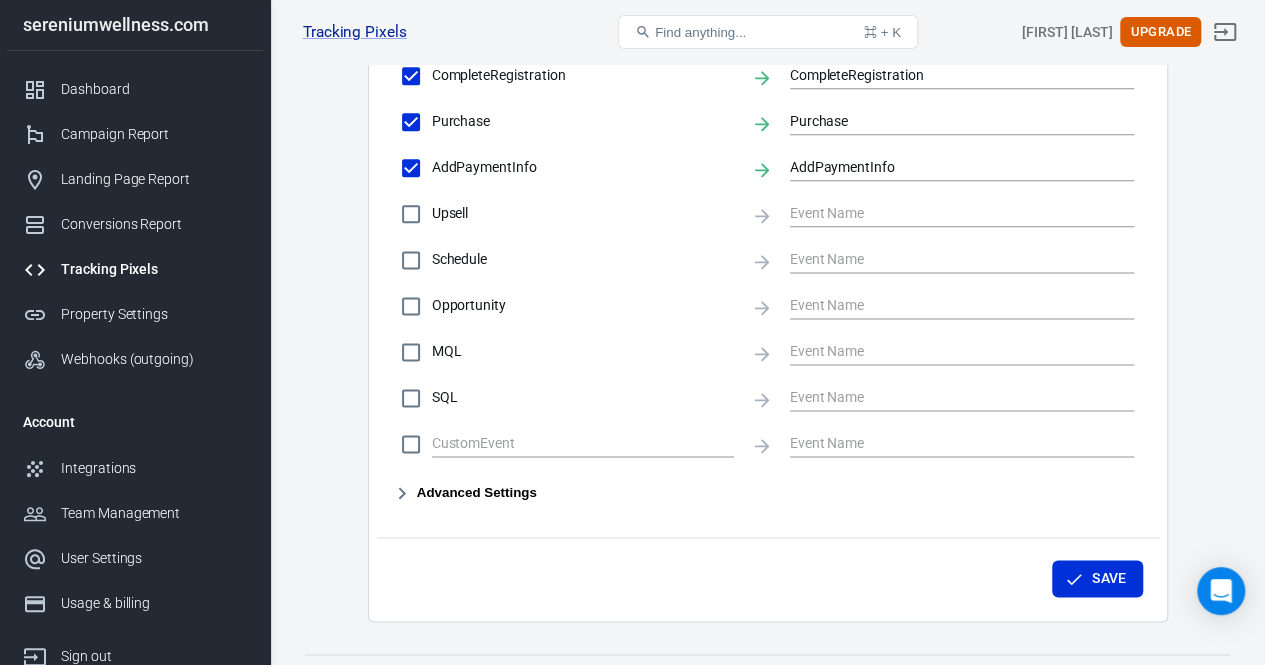 scroll, scrollTop: 1177, scrollLeft: 0, axis: vertical 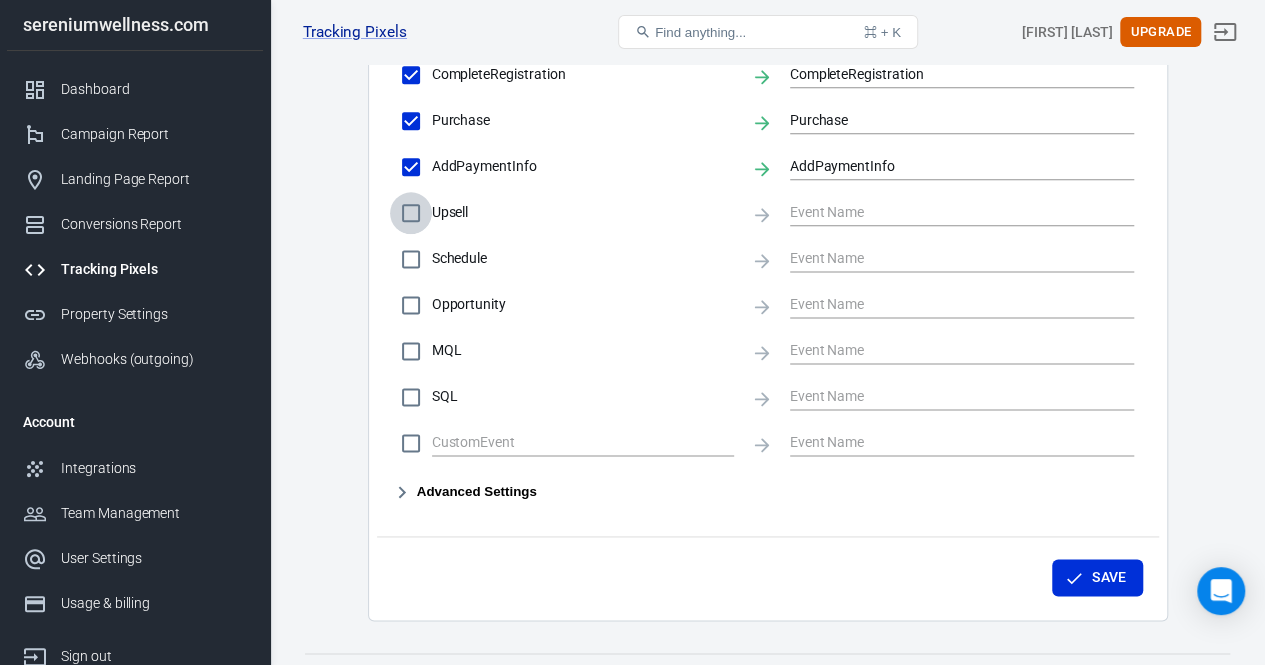 click on "Upsell" at bounding box center (411, 213) 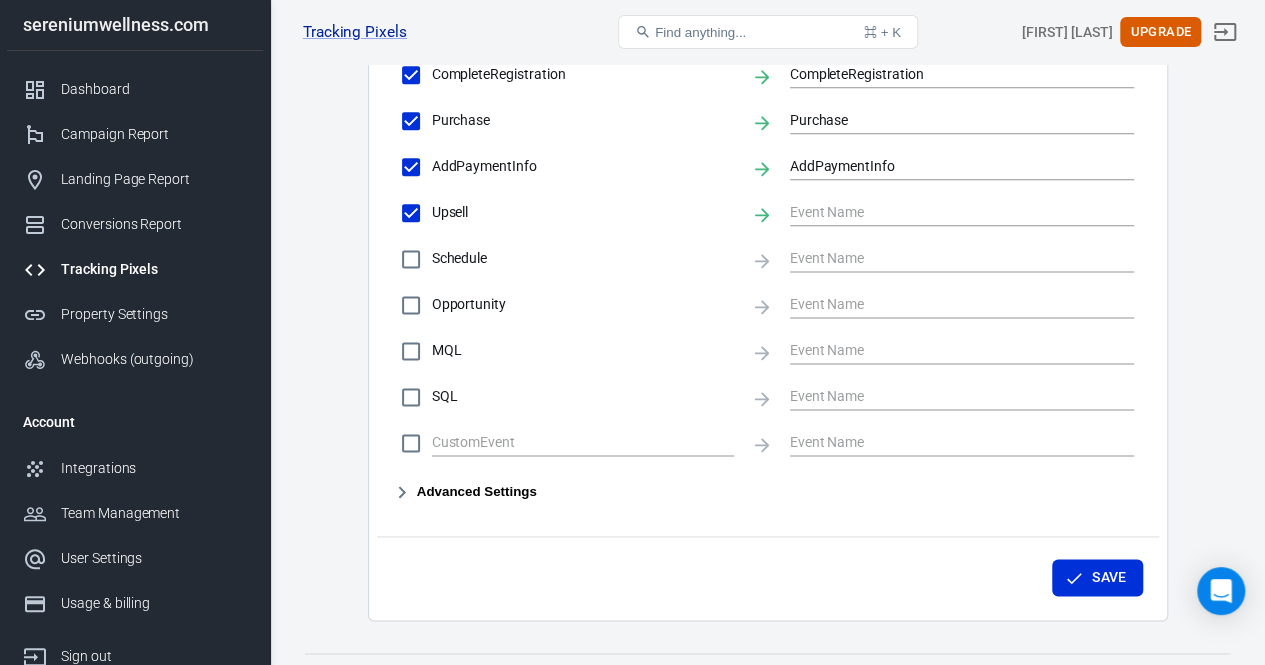 click on "Upsell" at bounding box center [411, 213] 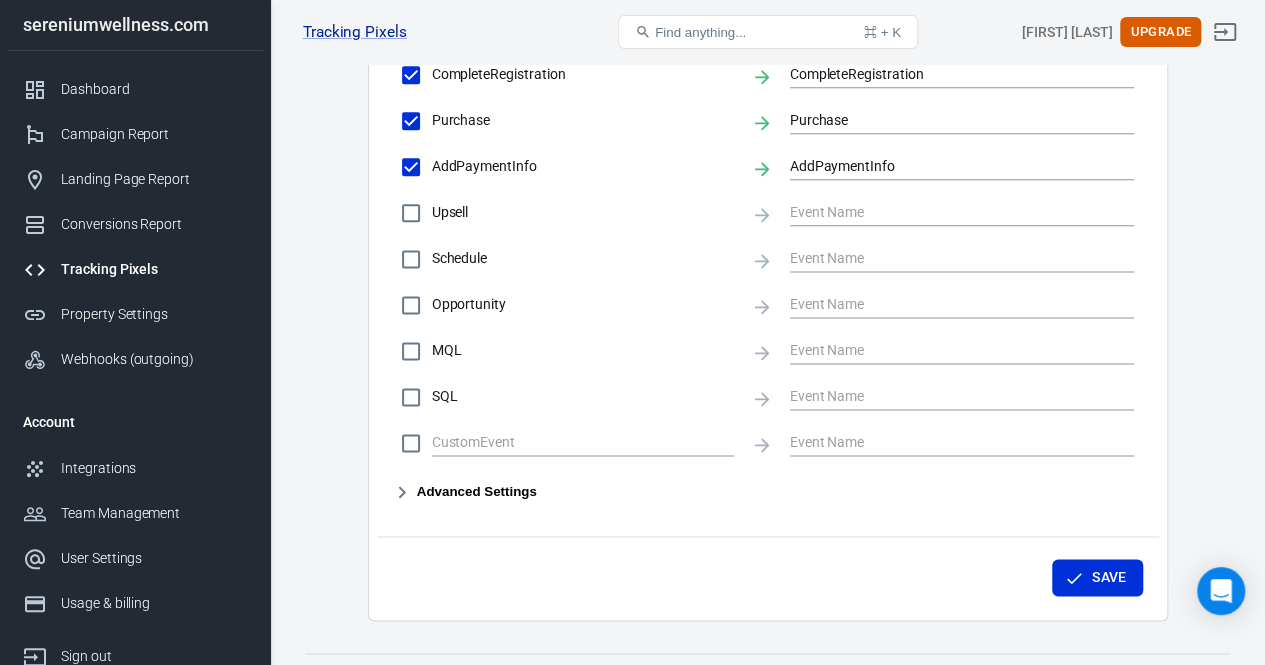 click on "Conversions Settings Account Connection Connect with TikTok Pixel to enable AnyTrack to send conversions to your TikTok Pixel account. Connected Disconnect Reminder: Don't forget to add the recommended UTM Tracking Template to your ads and verify your ads settings. Event Deduplication Disable or remove any TikTok Pixel Code from your website in order to benefit from accurate Conversion Deduplication. TikTok Events API Enable the server-to-server integration to track online and offline conversions with TikTok Pixel. TikTok Events API integration allows you to directly send conversion data to TikTok Pixel for enhanced insights and campaign optimization. Enable server-to-server tracking Test integration Copy and paste the test code from "Test Events" tab of the pixel settings. Test Please Note: All conversions are sent to your Ad Pixels & Conversion API in Real Time, however the attribution is processed and affected by each ad platform attribution windows, limitations and data privacy restrictions. Lead" at bounding box center (768, -208) 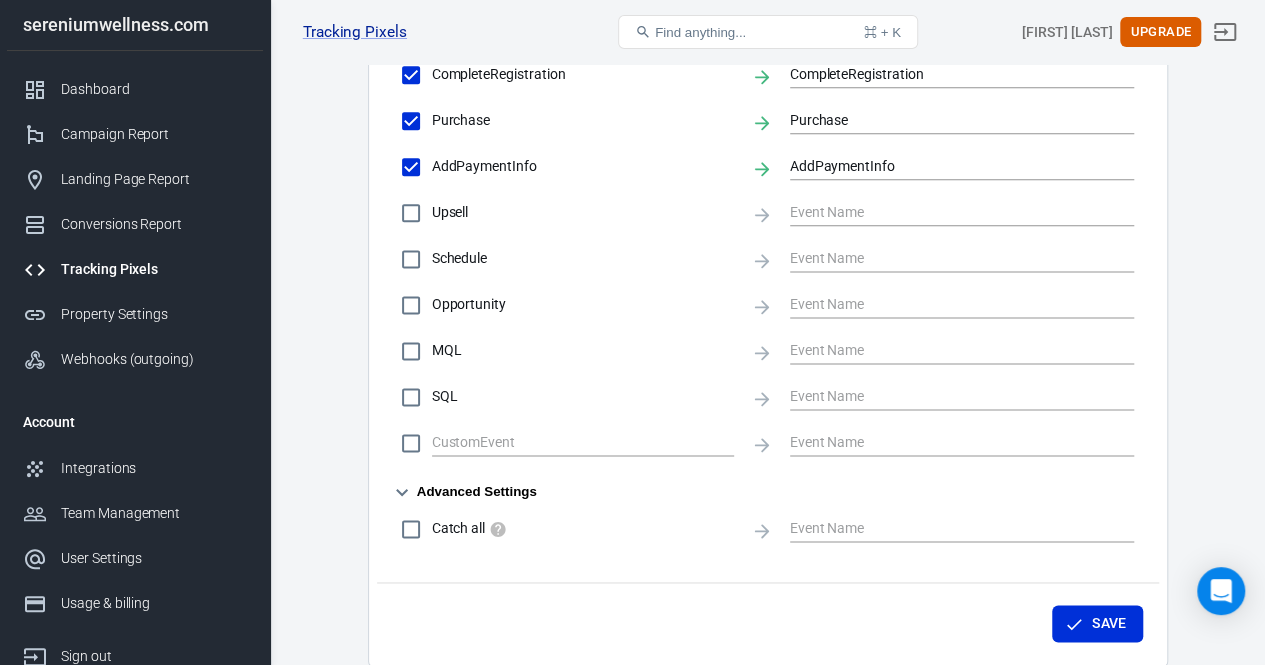 click 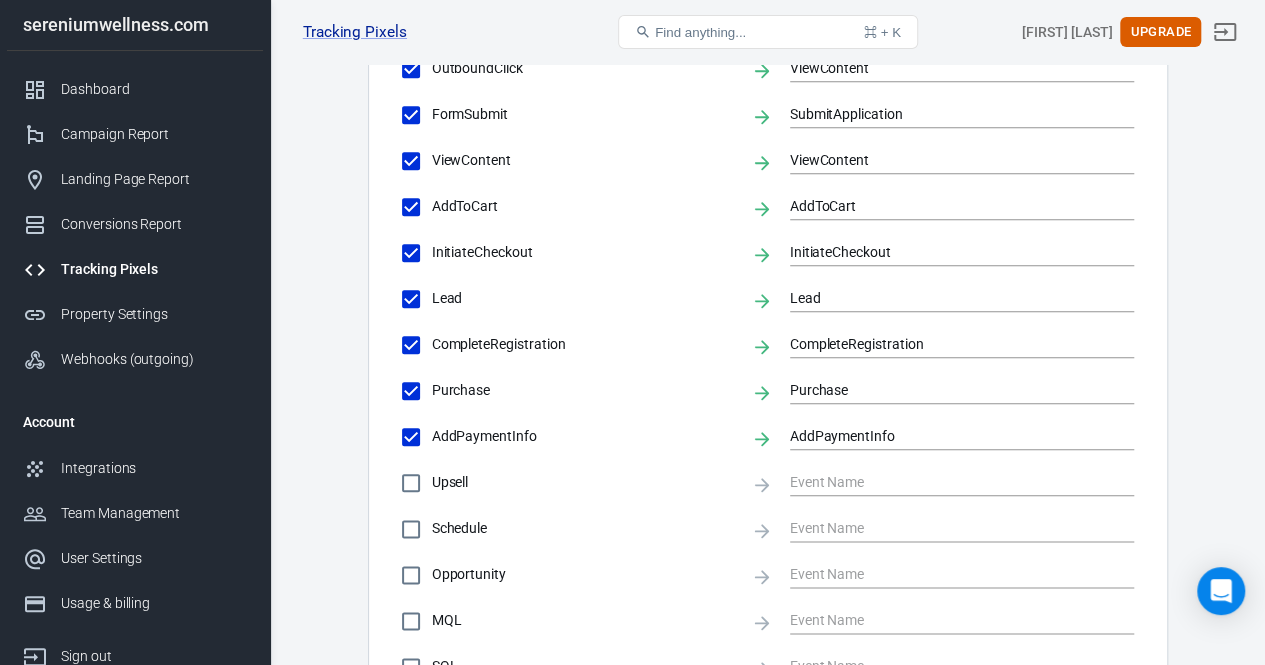 scroll, scrollTop: 1217, scrollLeft: 0, axis: vertical 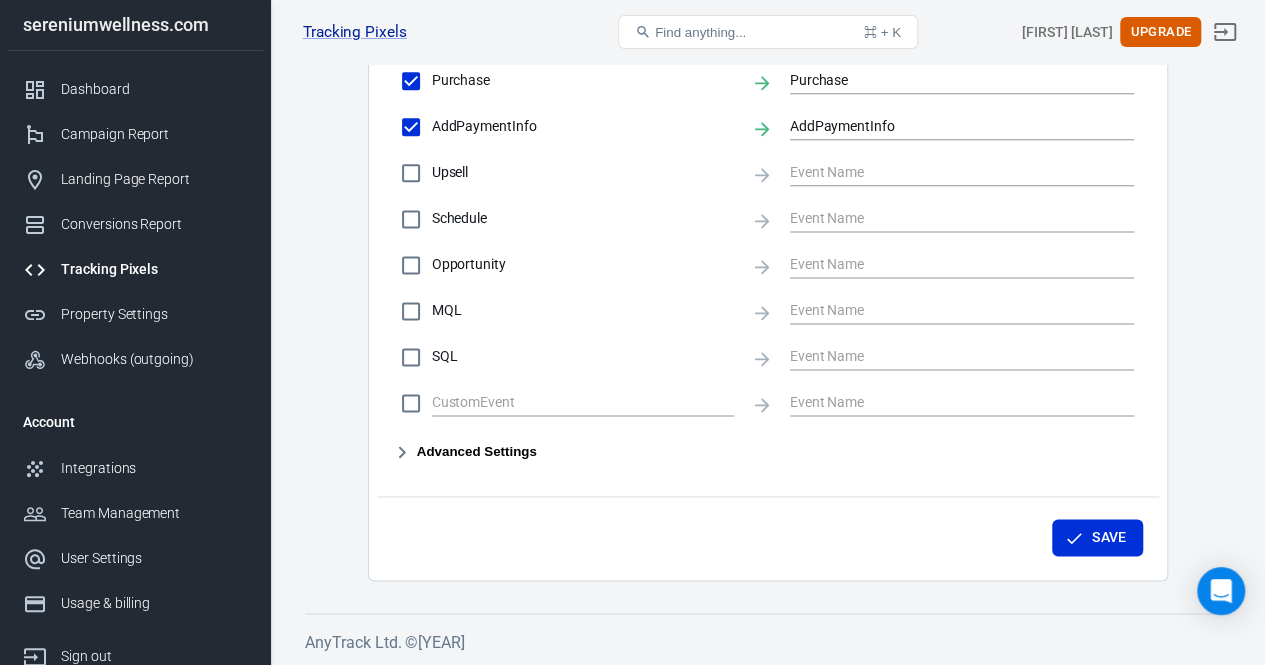 click on "Advanced Settings" at bounding box center [465, 452] 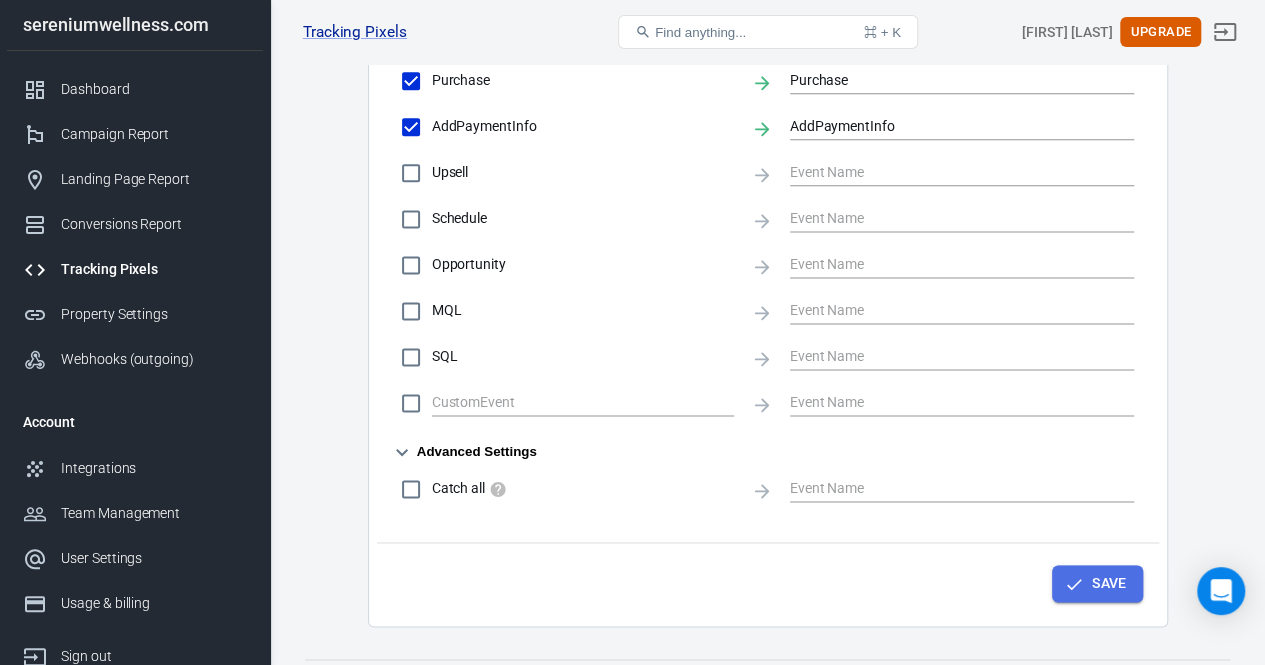 click on "Save" at bounding box center (1097, 583) 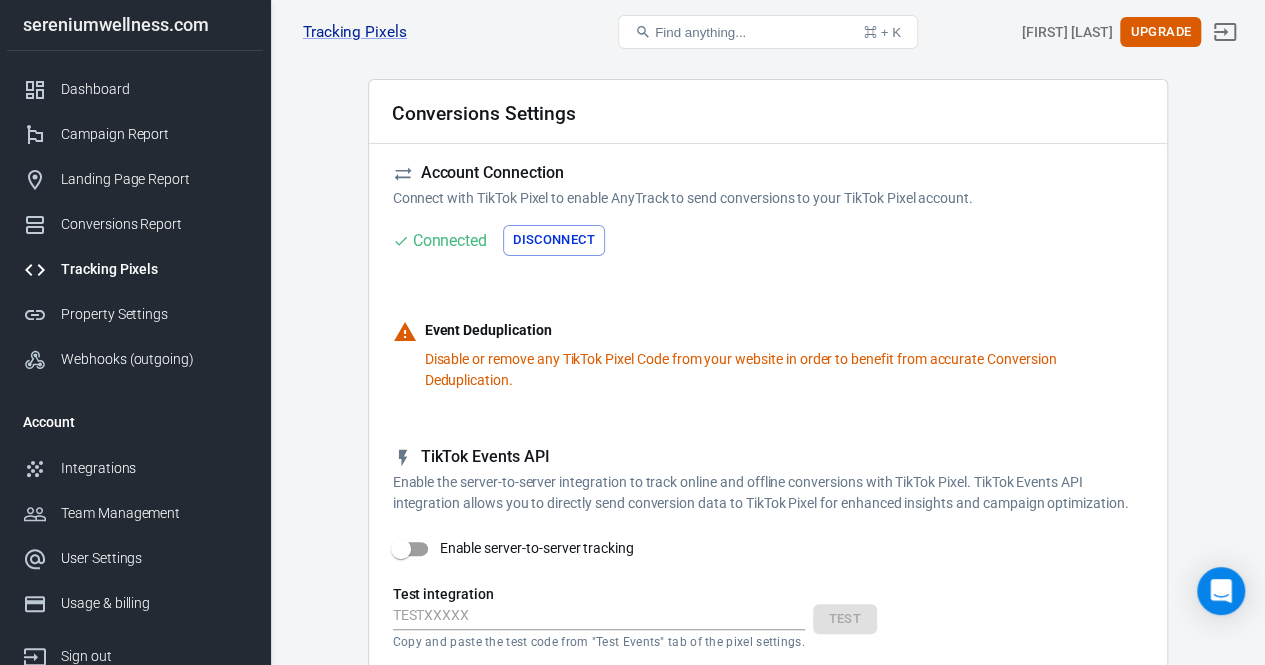 scroll, scrollTop: 0, scrollLeft: 0, axis: both 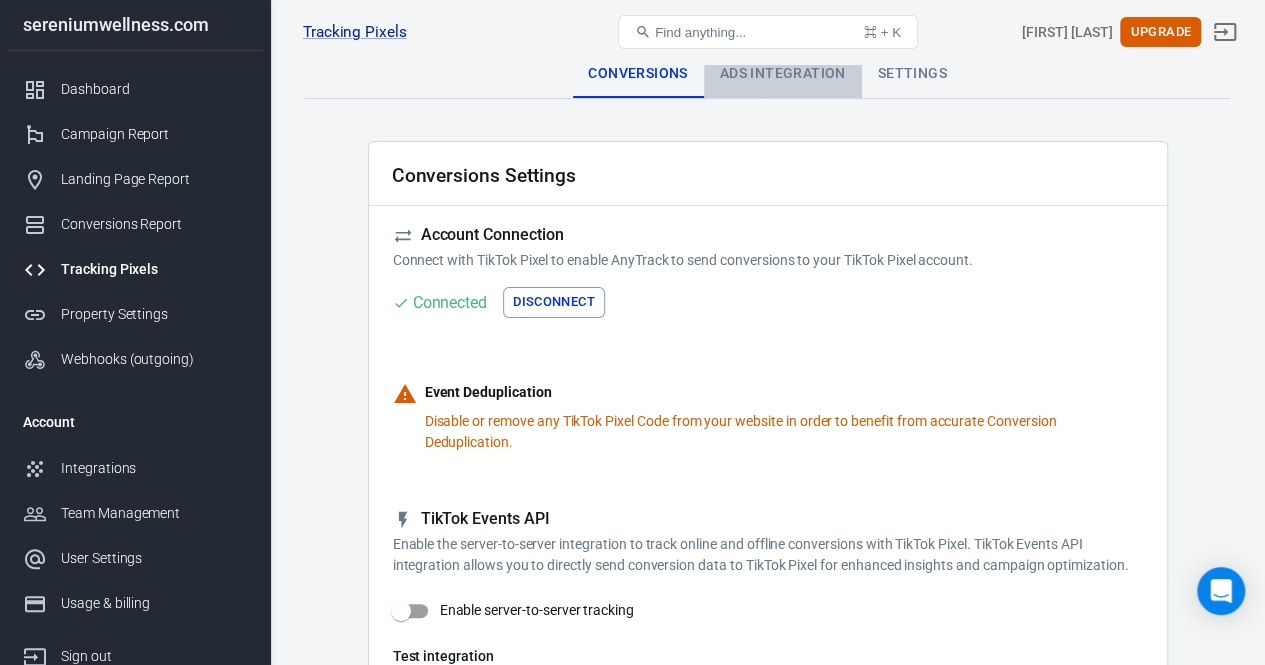 click on "Ads Integration" at bounding box center (783, 74) 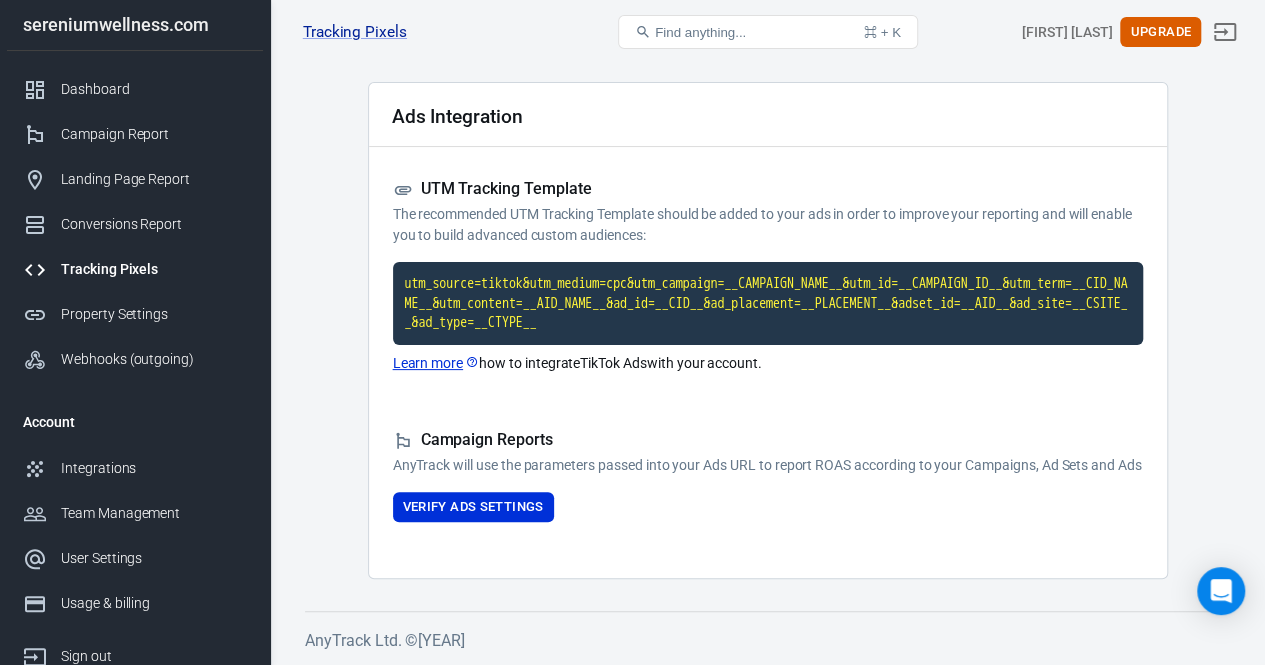 scroll, scrollTop: 0, scrollLeft: 0, axis: both 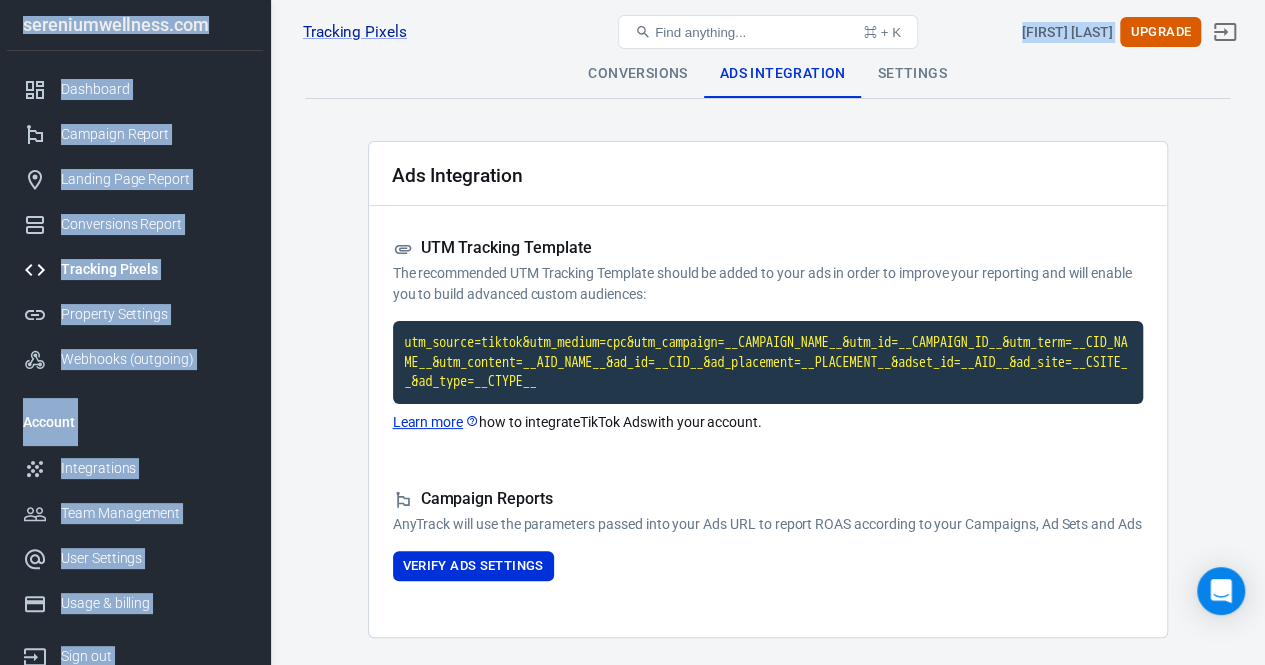 drag, startPoint x: 931, startPoint y: 59, endPoint x: 934, endPoint y: 91, distance: 32.140316 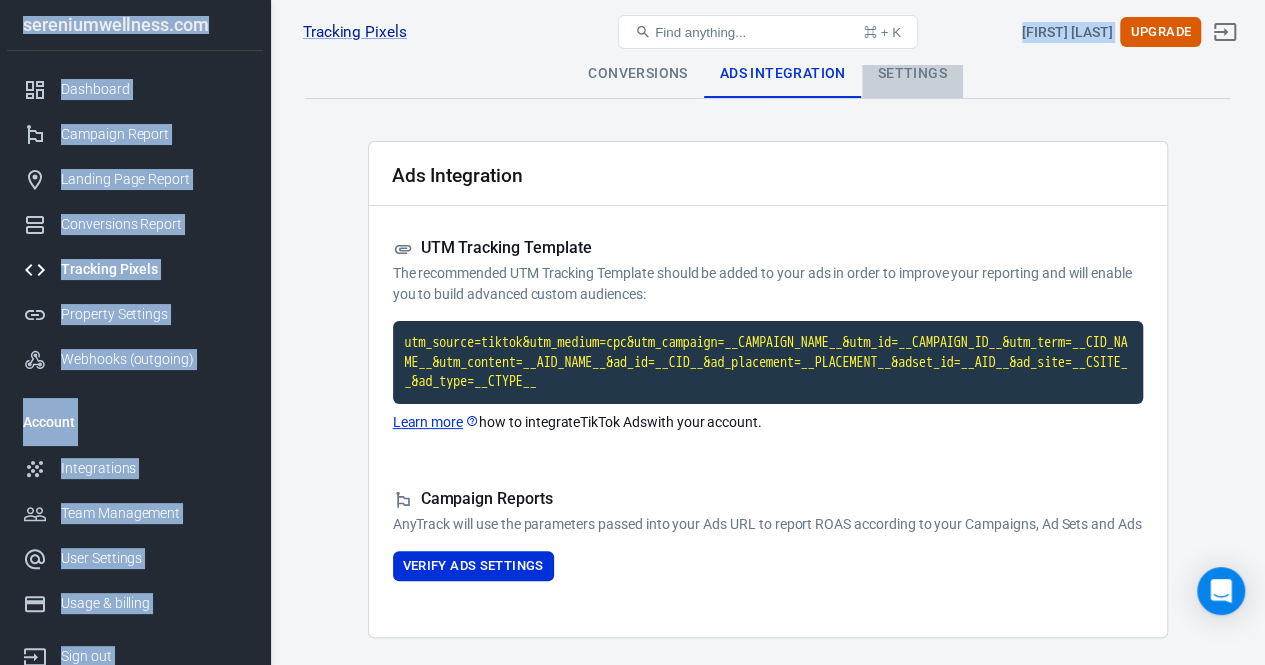 click on "Settings" at bounding box center (912, 74) 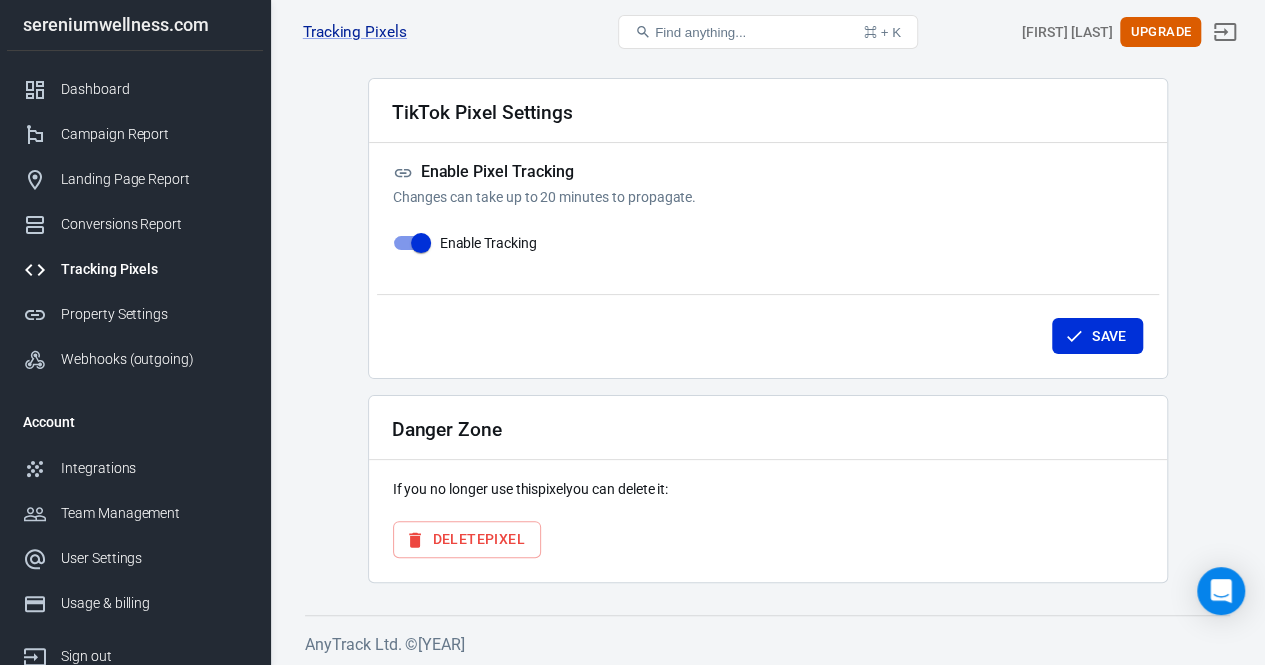 scroll, scrollTop: 0, scrollLeft: 0, axis: both 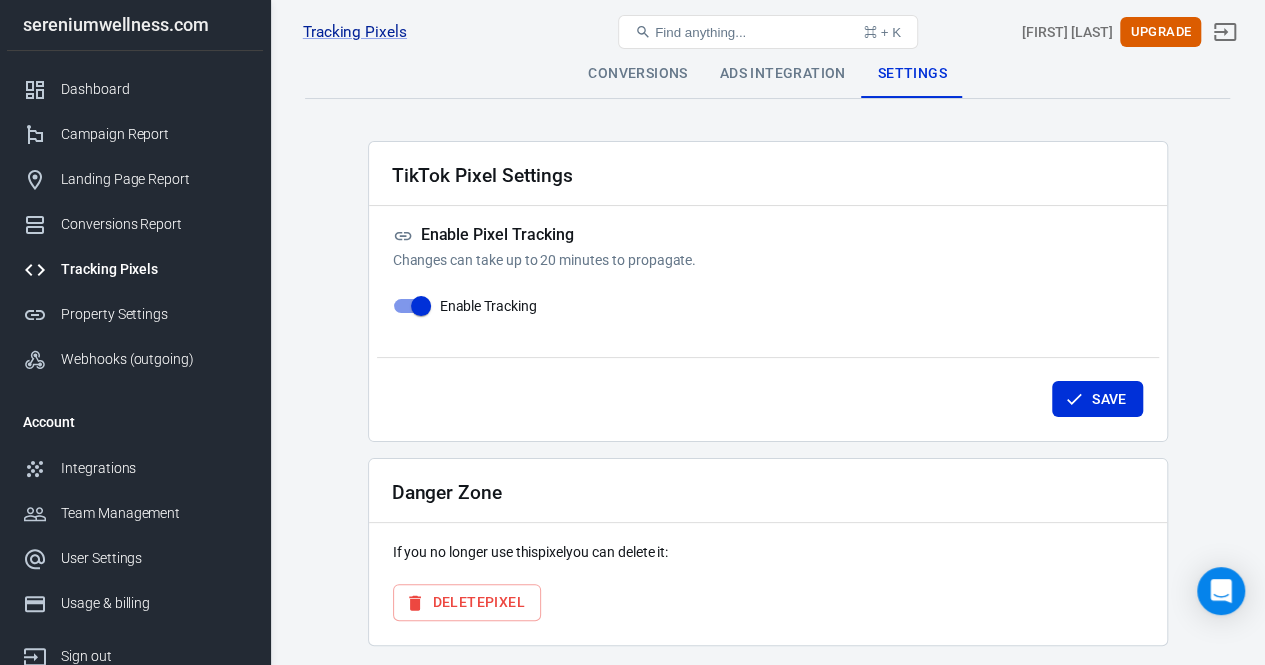 click on "Conversions" at bounding box center (637, 74) 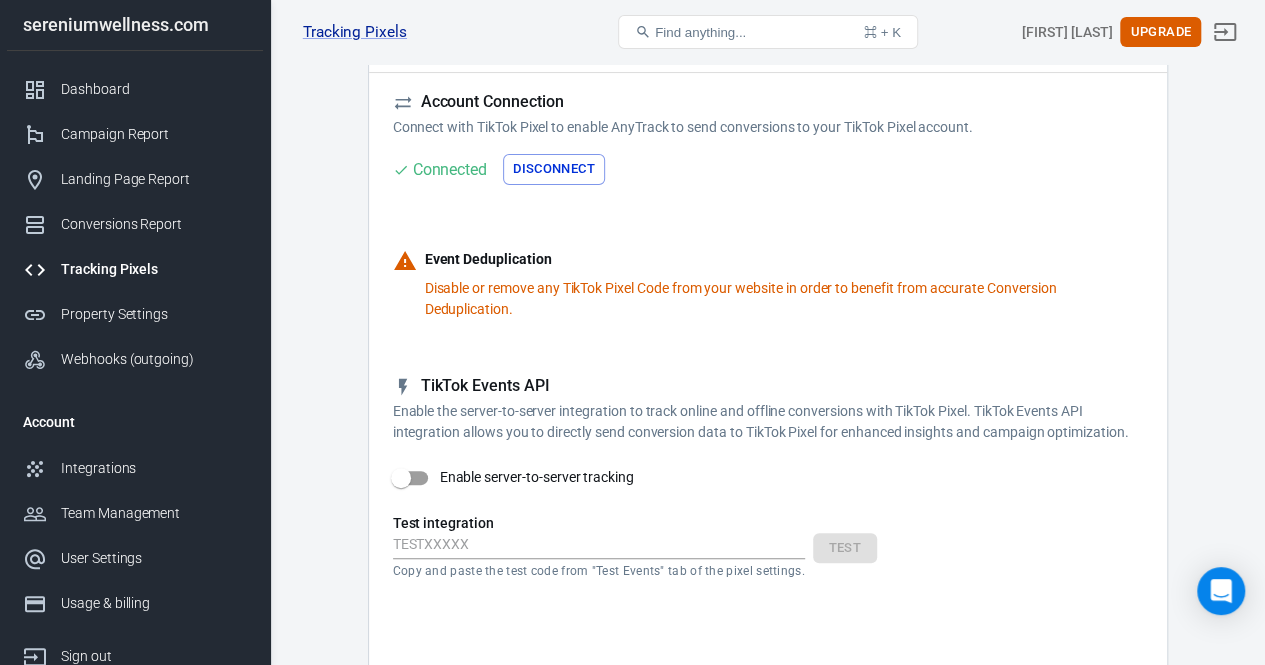 scroll, scrollTop: 0, scrollLeft: 0, axis: both 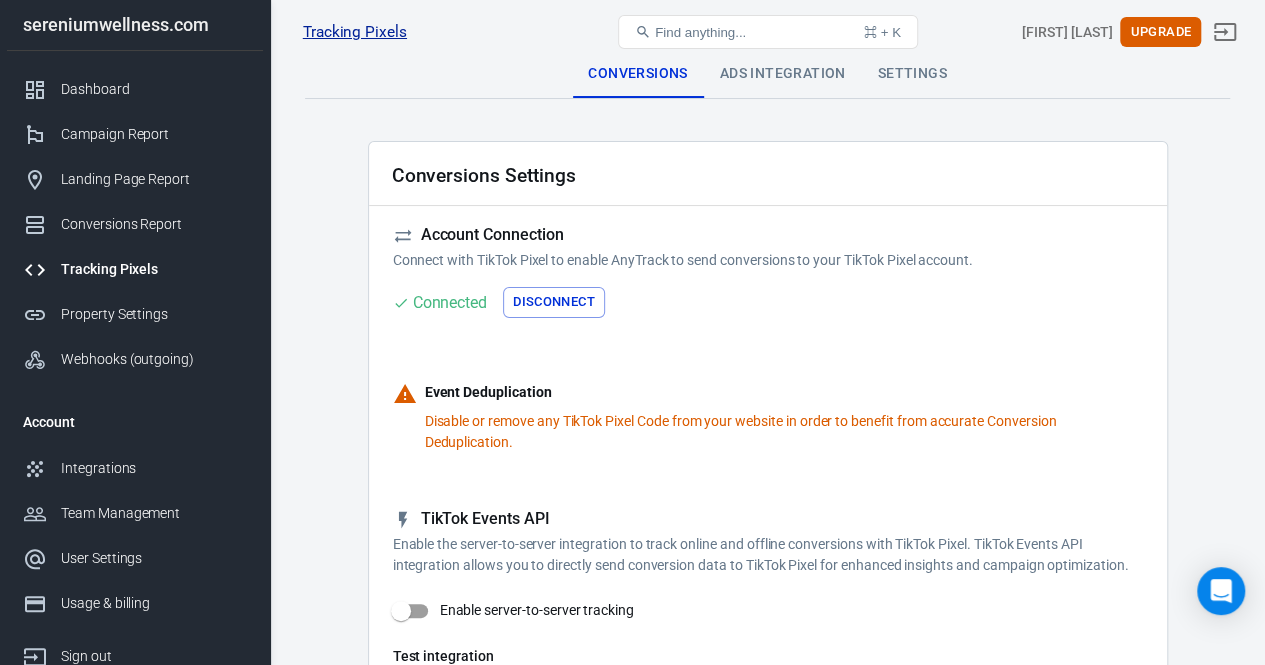 click on "Tracking Pixels" at bounding box center (355, 32) 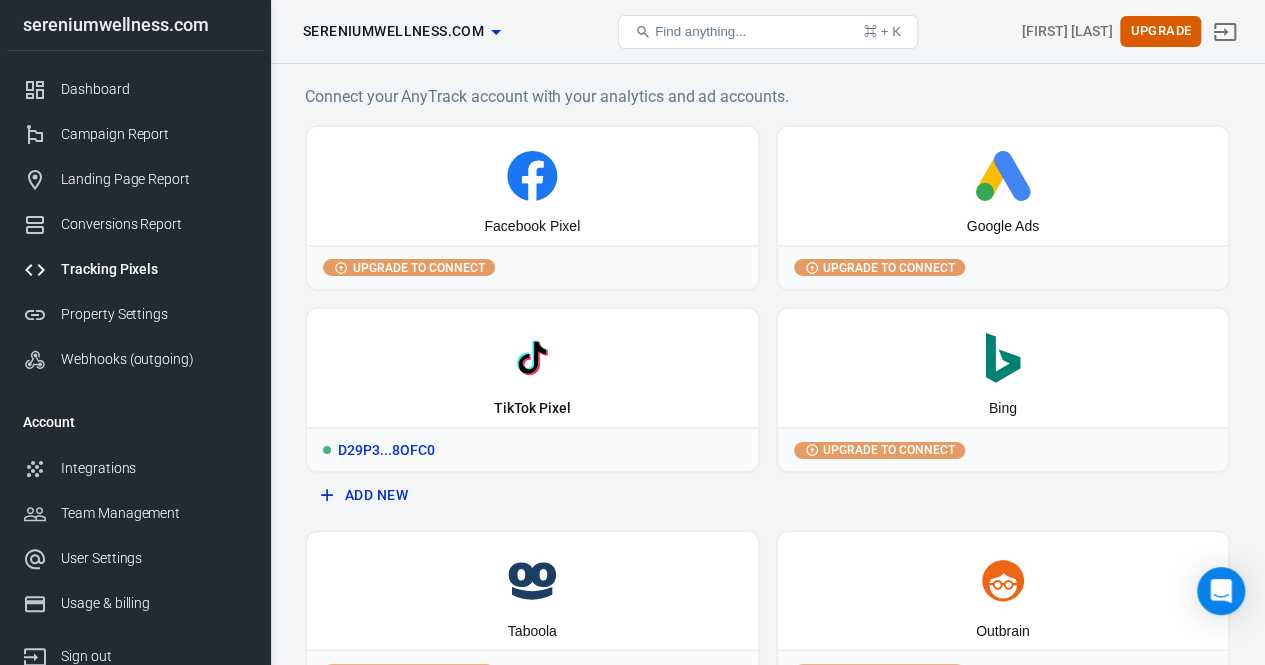 scroll, scrollTop: 182, scrollLeft: 0, axis: vertical 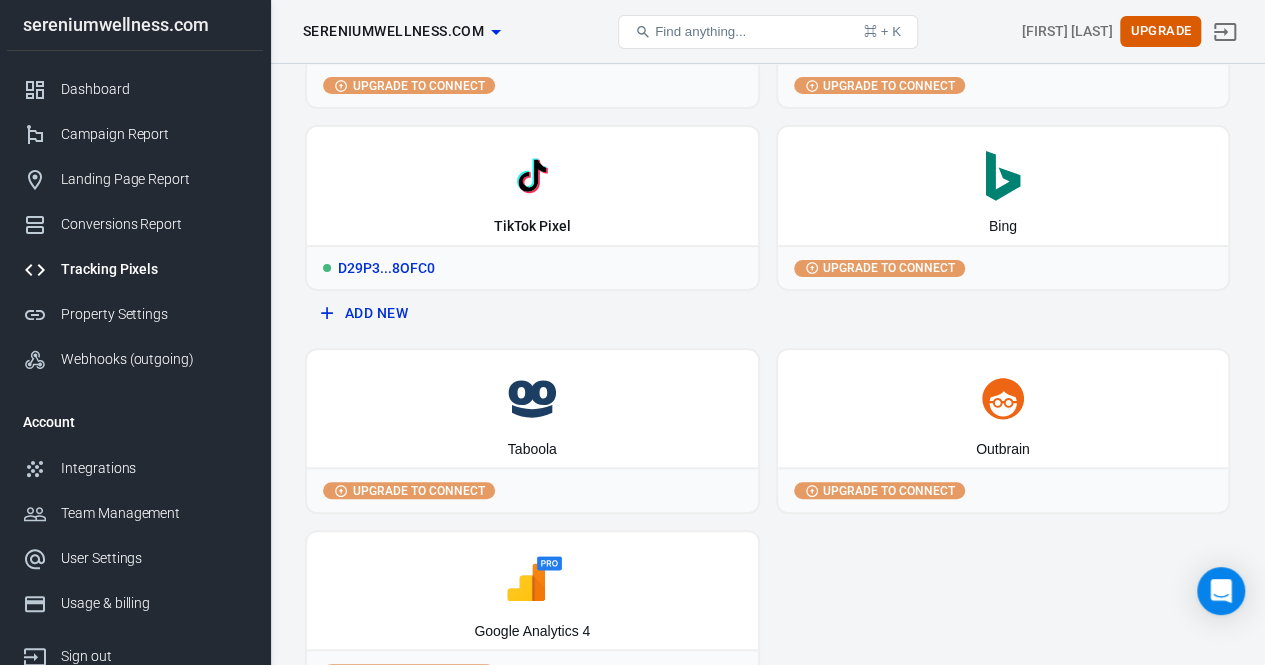 click on "TikTok Pixel" at bounding box center [532, 186] 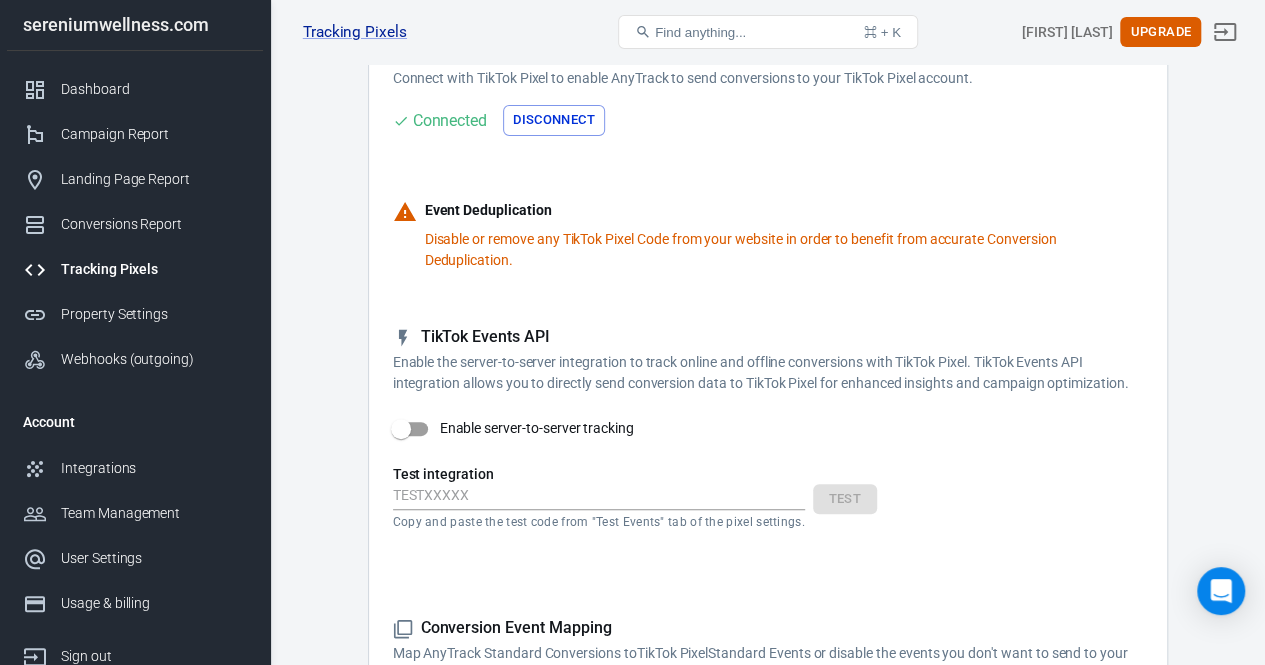 scroll, scrollTop: 0, scrollLeft: 0, axis: both 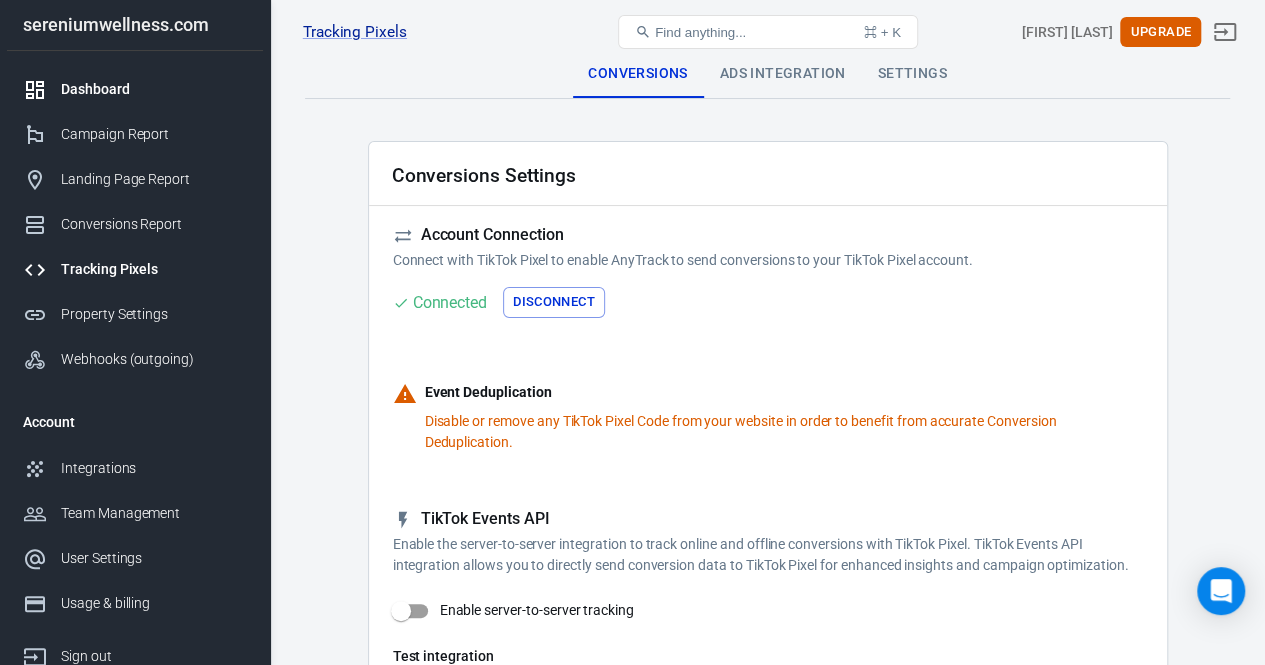 click on "Dashboard" at bounding box center [154, 89] 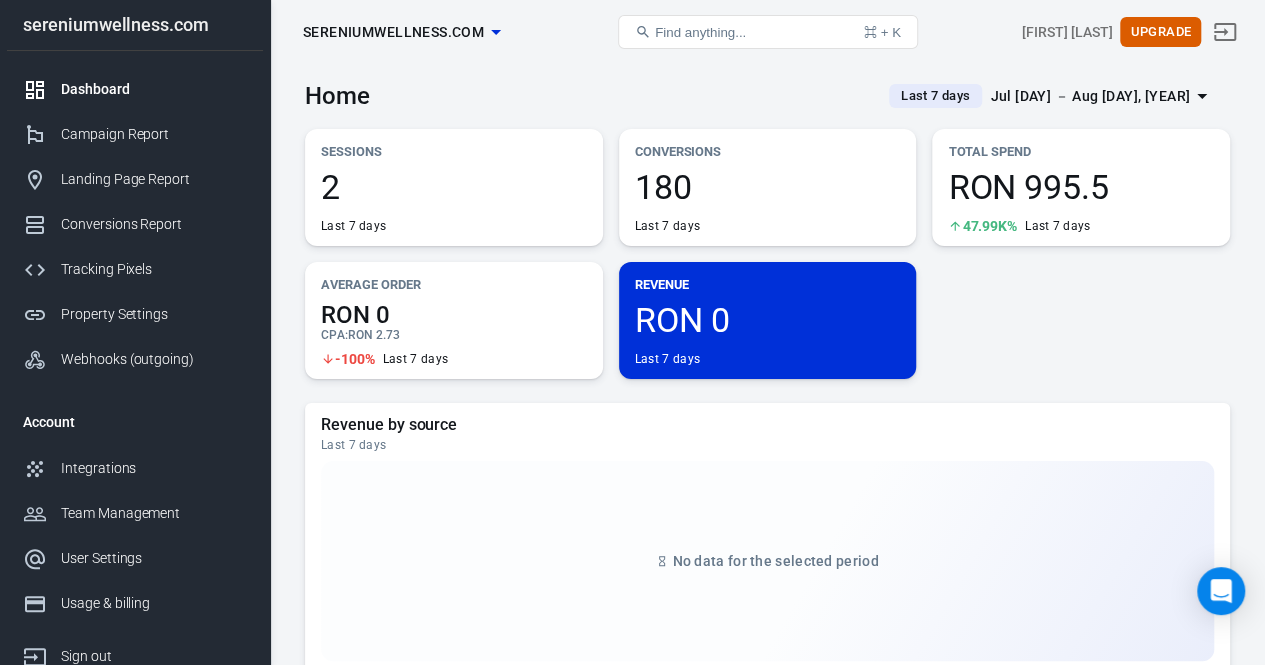 click on "Jul [DAY] － Aug [DAY], [YEAR]" at bounding box center [1090, 96] 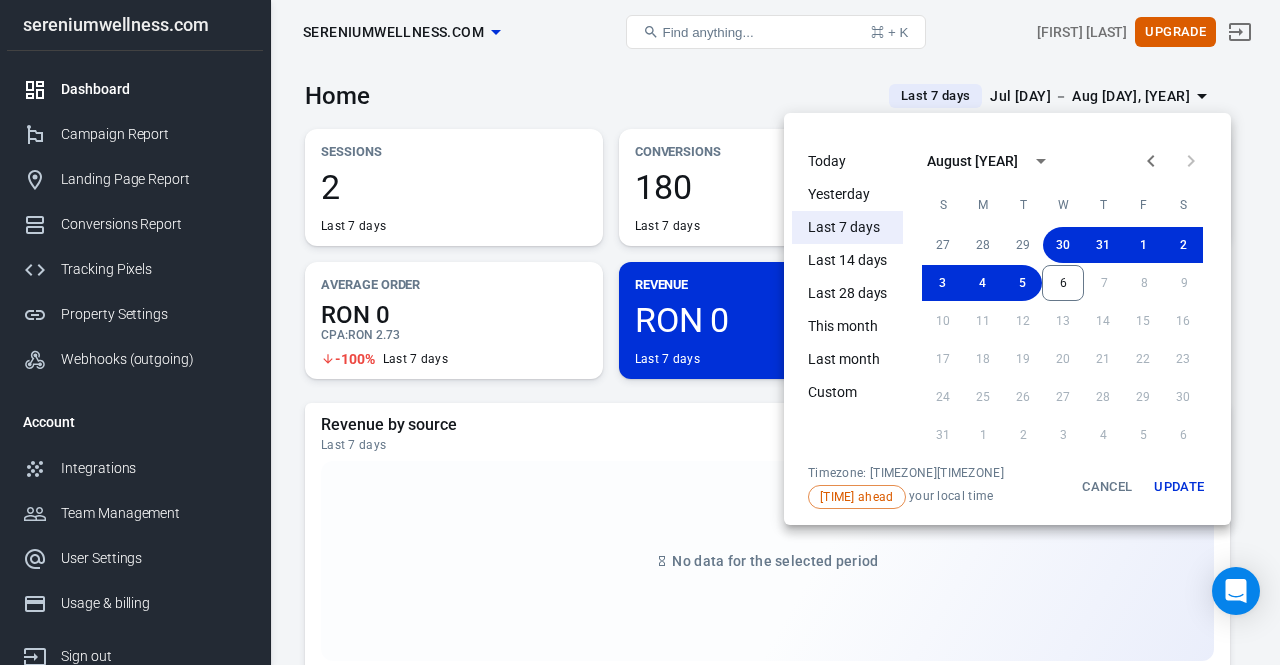 click at bounding box center [640, 332] 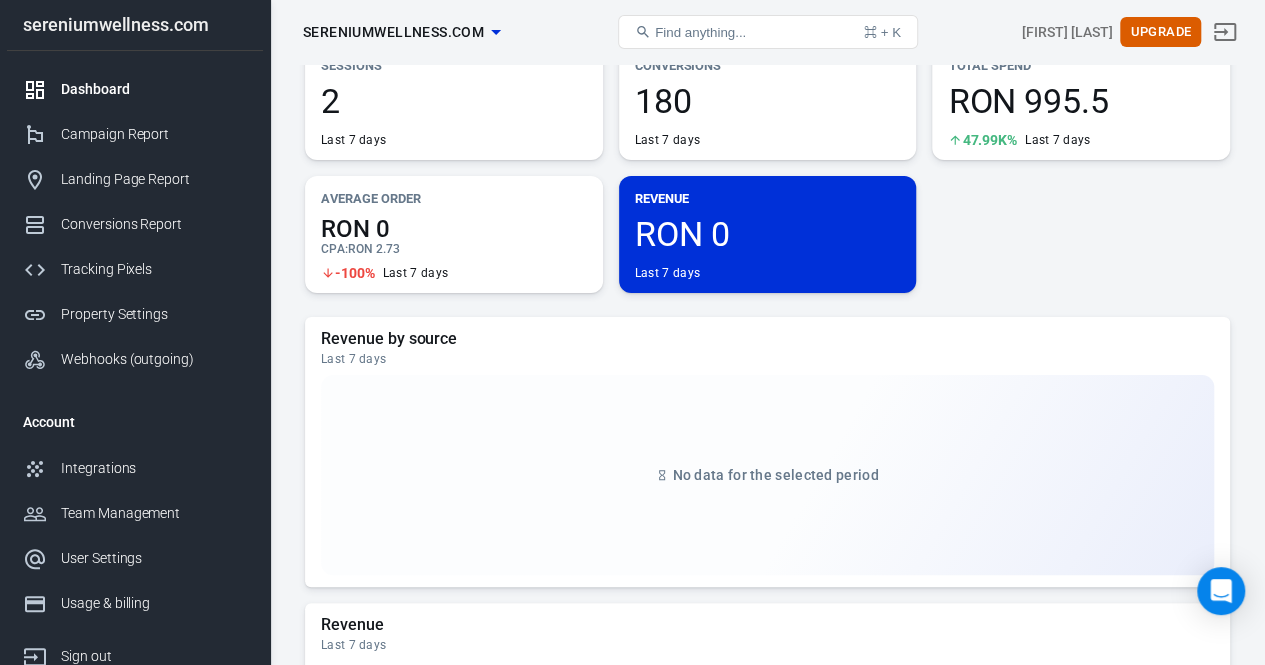 scroll, scrollTop: 0, scrollLeft: 0, axis: both 